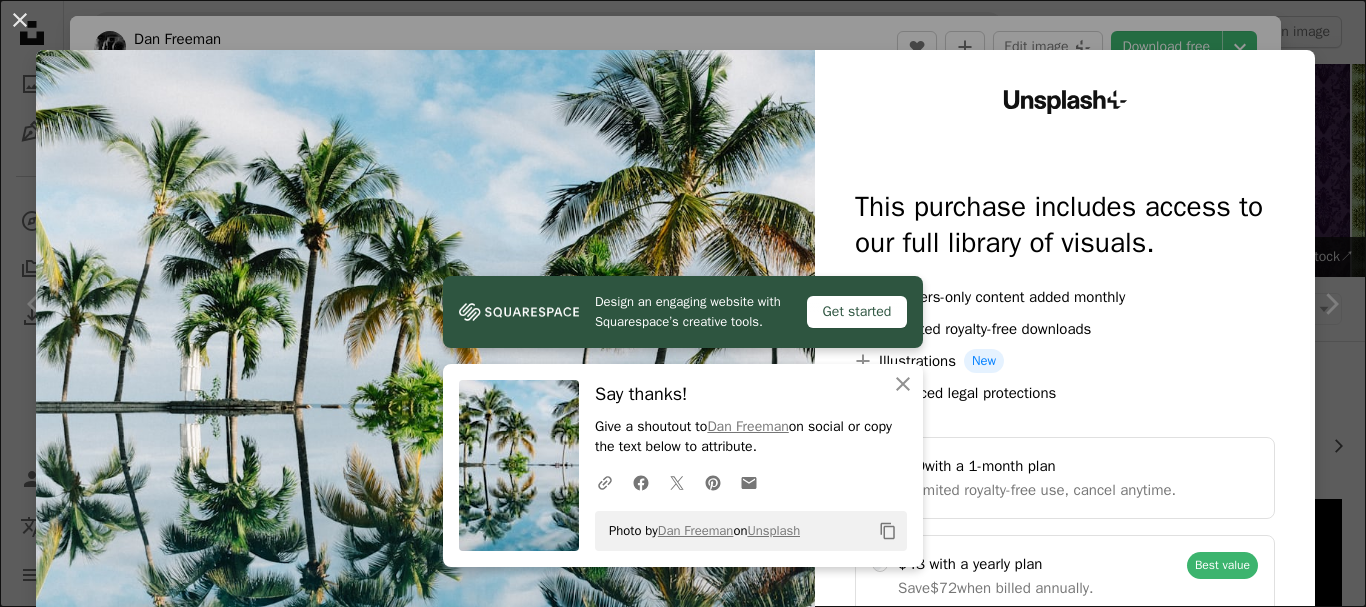scroll, scrollTop: 3262, scrollLeft: 0, axis: vertical 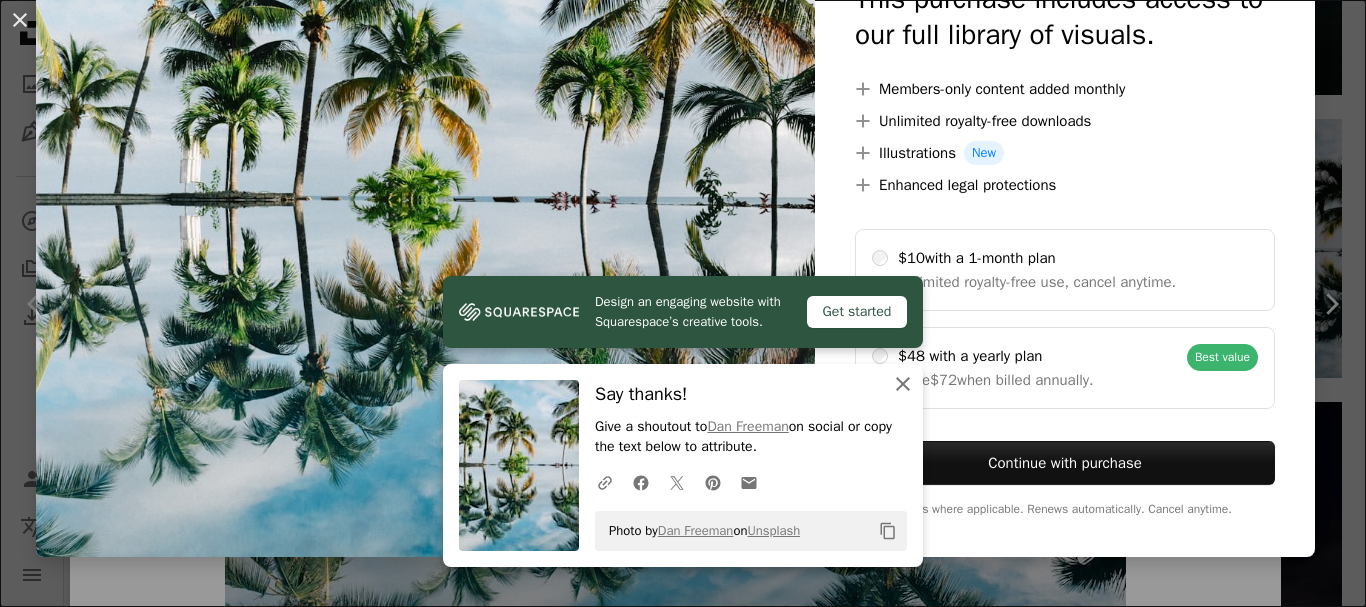 click on "An X shape" 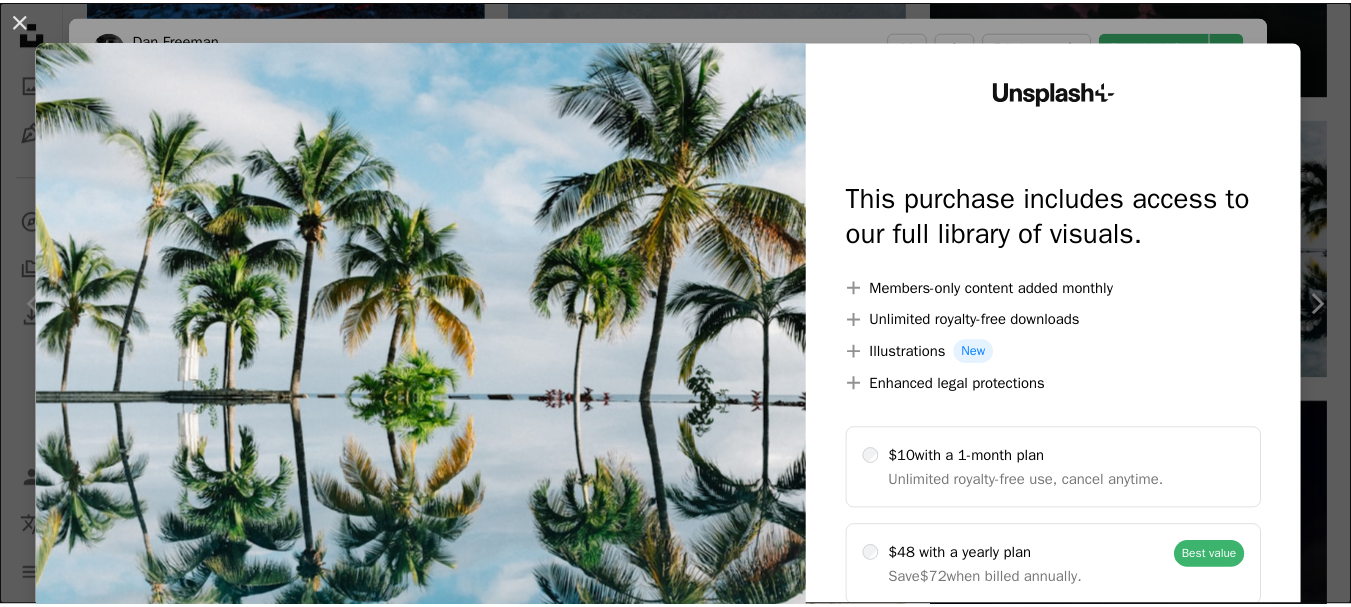 scroll, scrollTop: 8, scrollLeft: 0, axis: vertical 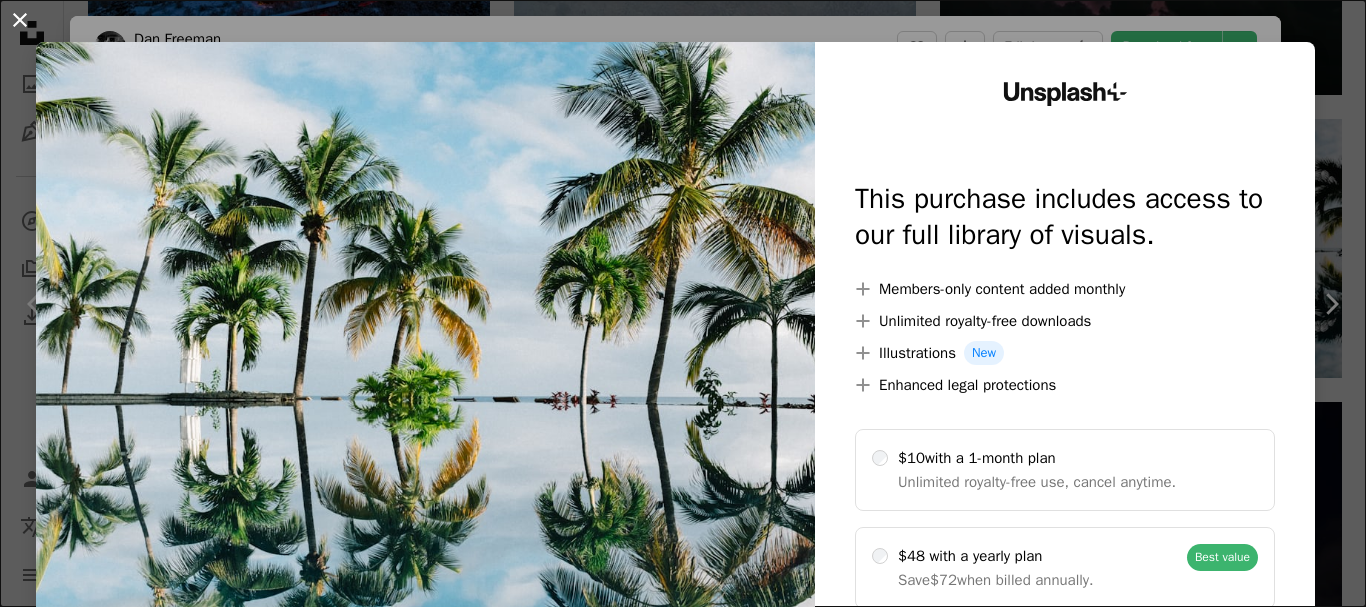 click on "An X shape" at bounding box center [20, 20] 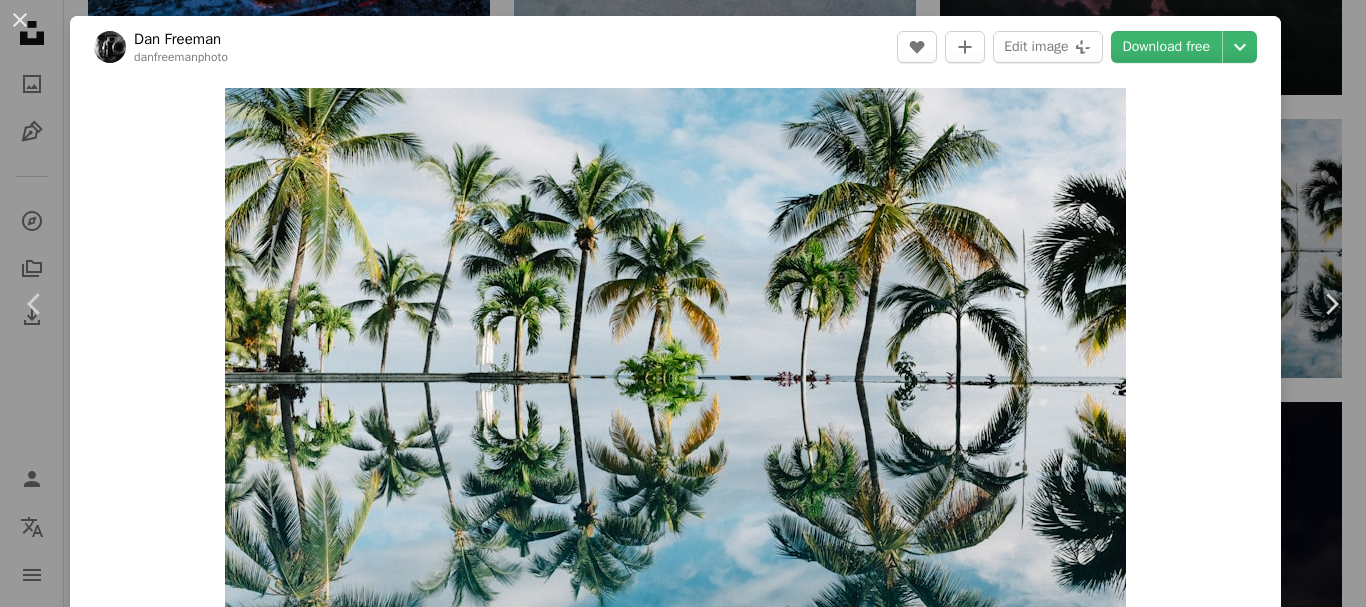 click on "[FIRST] [LAST] danfreemanphoto" at bounding box center (683, 303) 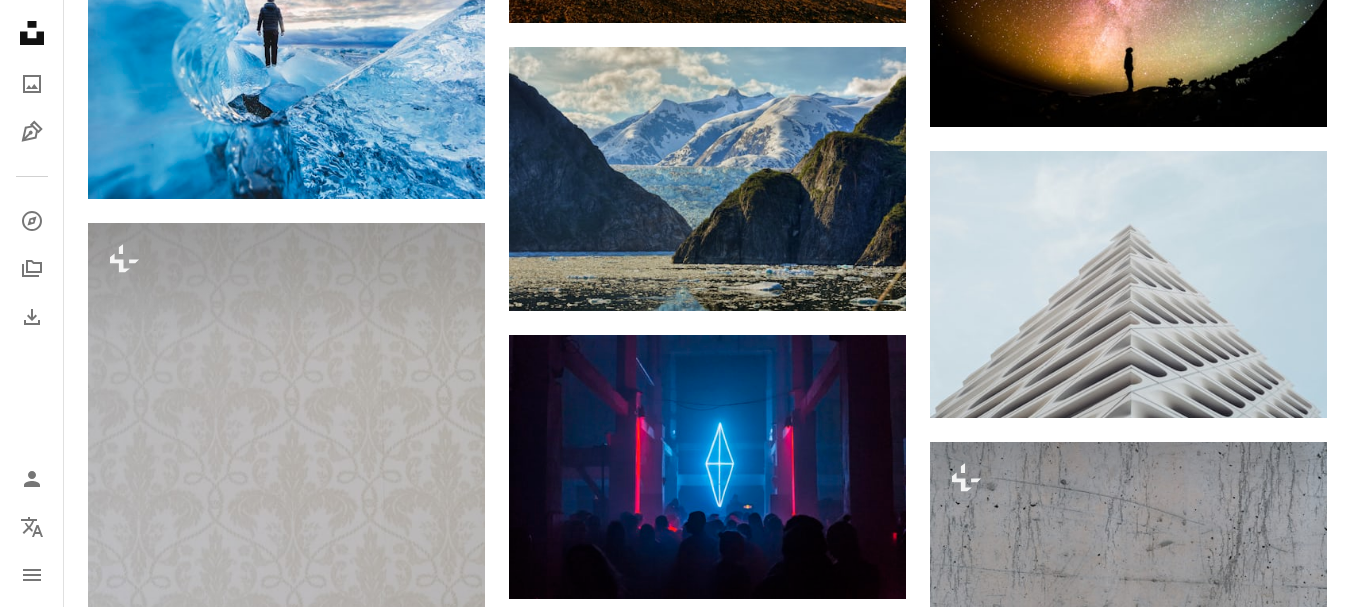 scroll, scrollTop: 7462, scrollLeft: 0, axis: vertical 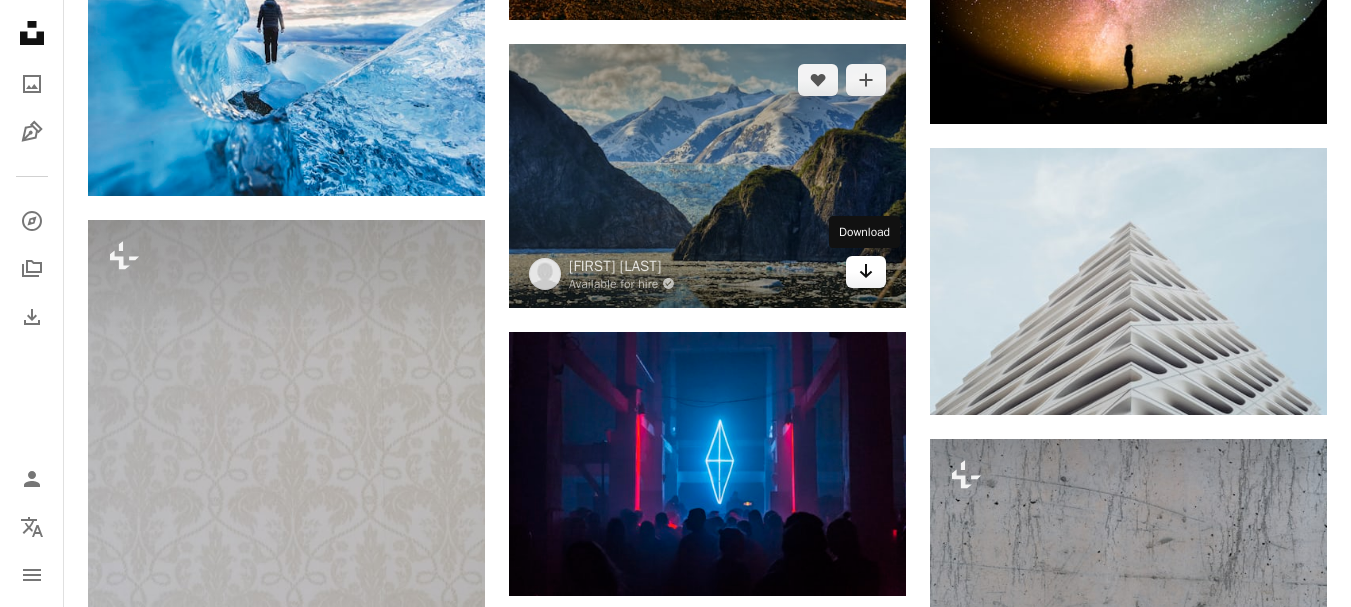 click on "Arrow pointing down" at bounding box center (866, 272) 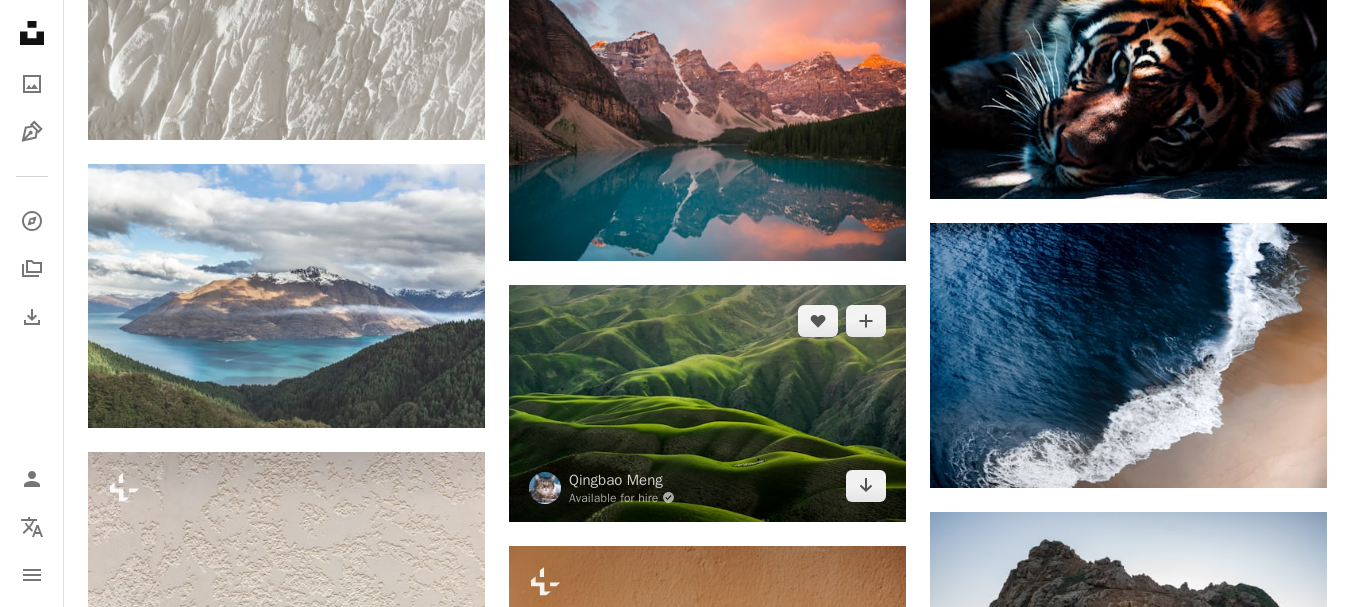scroll, scrollTop: 5262, scrollLeft: 0, axis: vertical 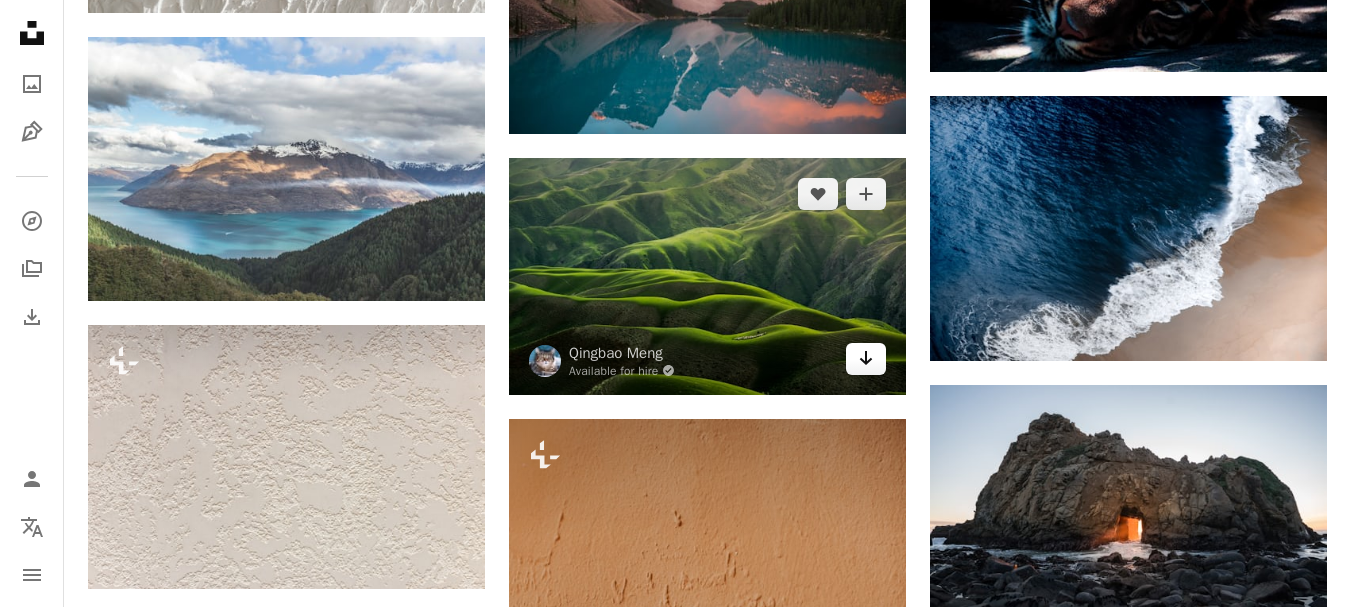 click on "Arrow pointing down" 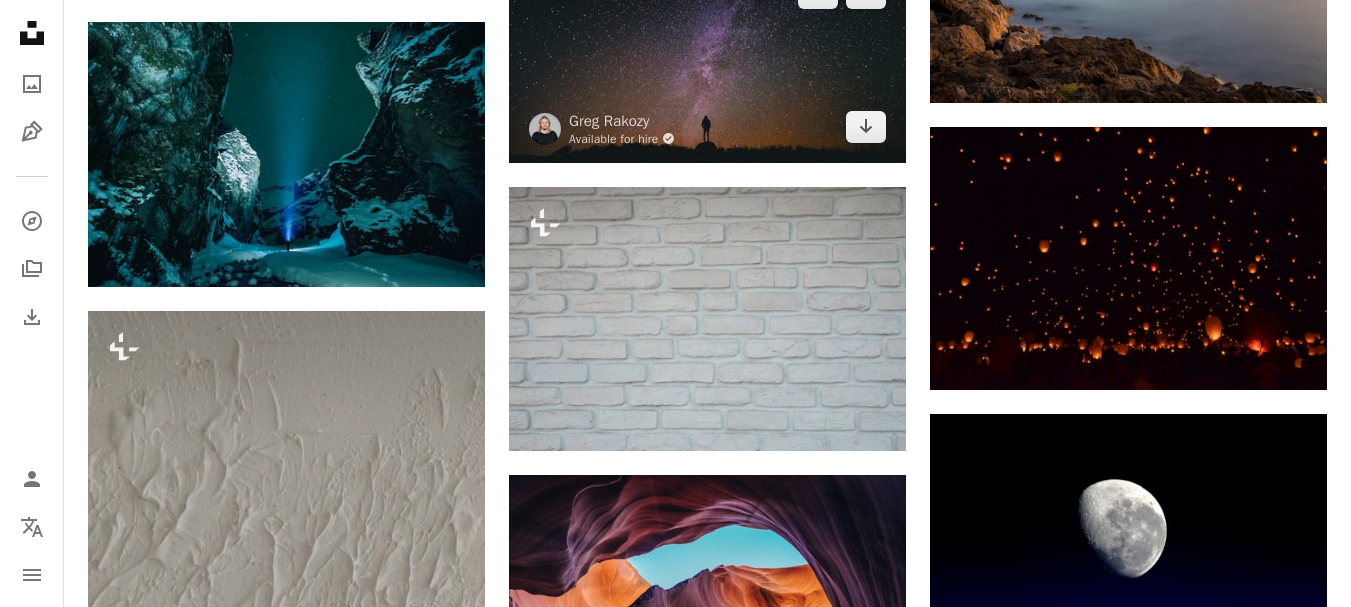 scroll, scrollTop: 4662, scrollLeft: 0, axis: vertical 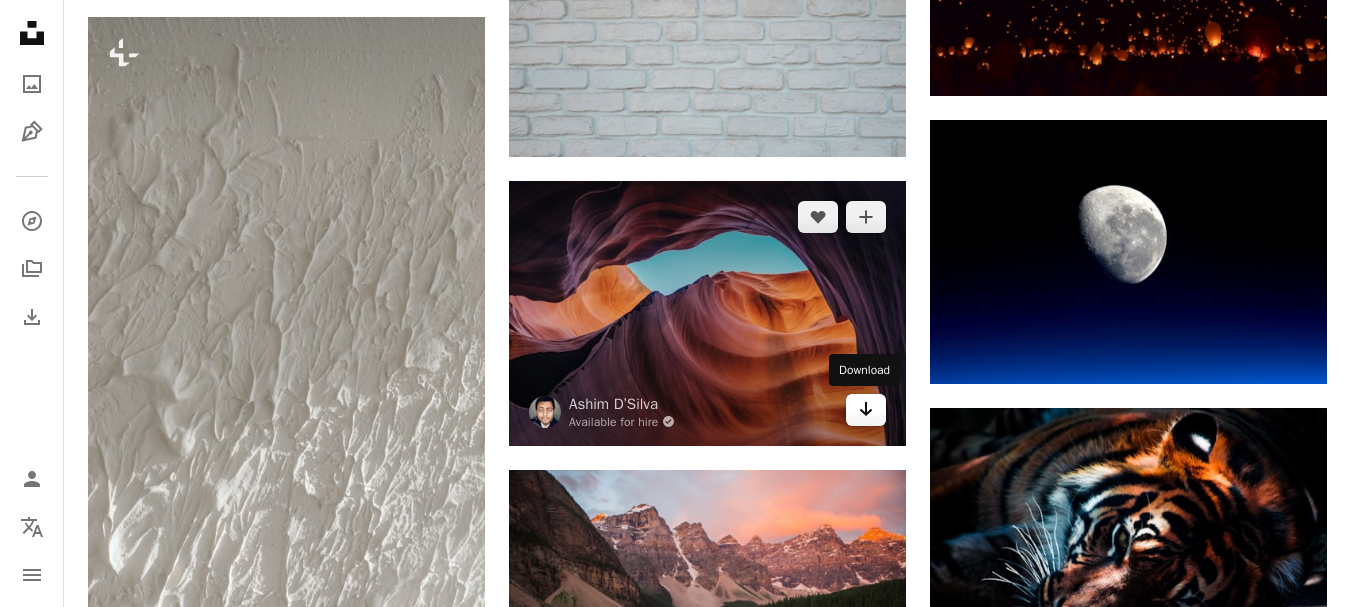 click on "Arrow pointing down" 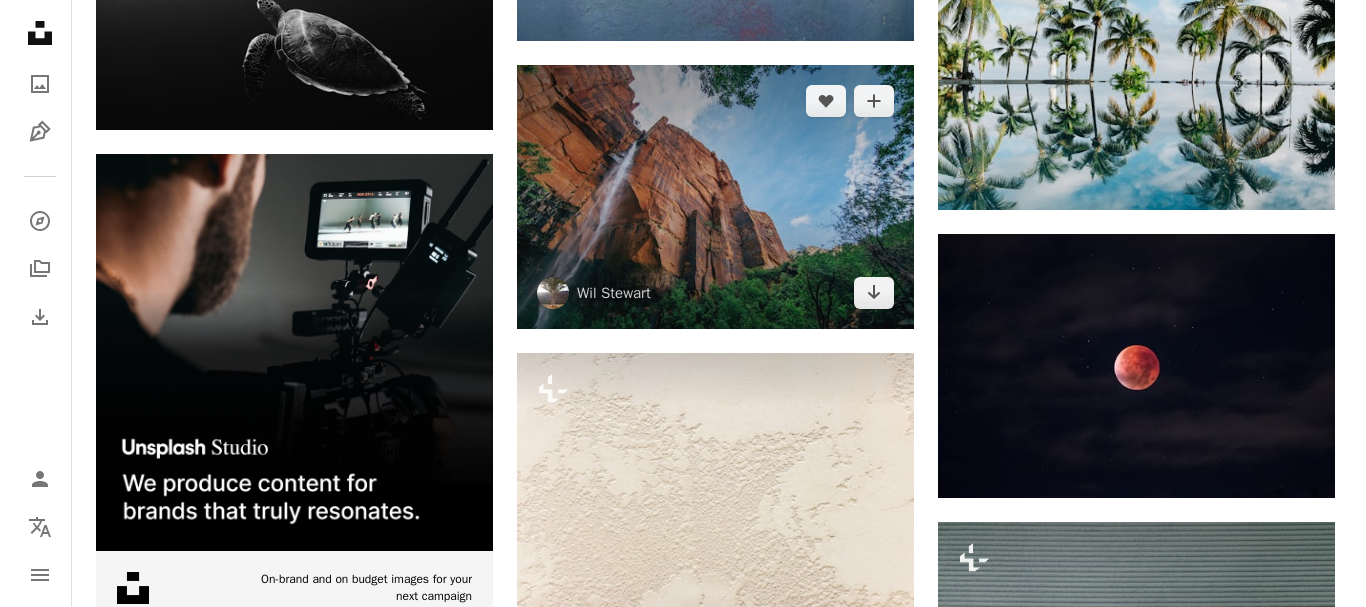 scroll, scrollTop: 3362, scrollLeft: 0, axis: vertical 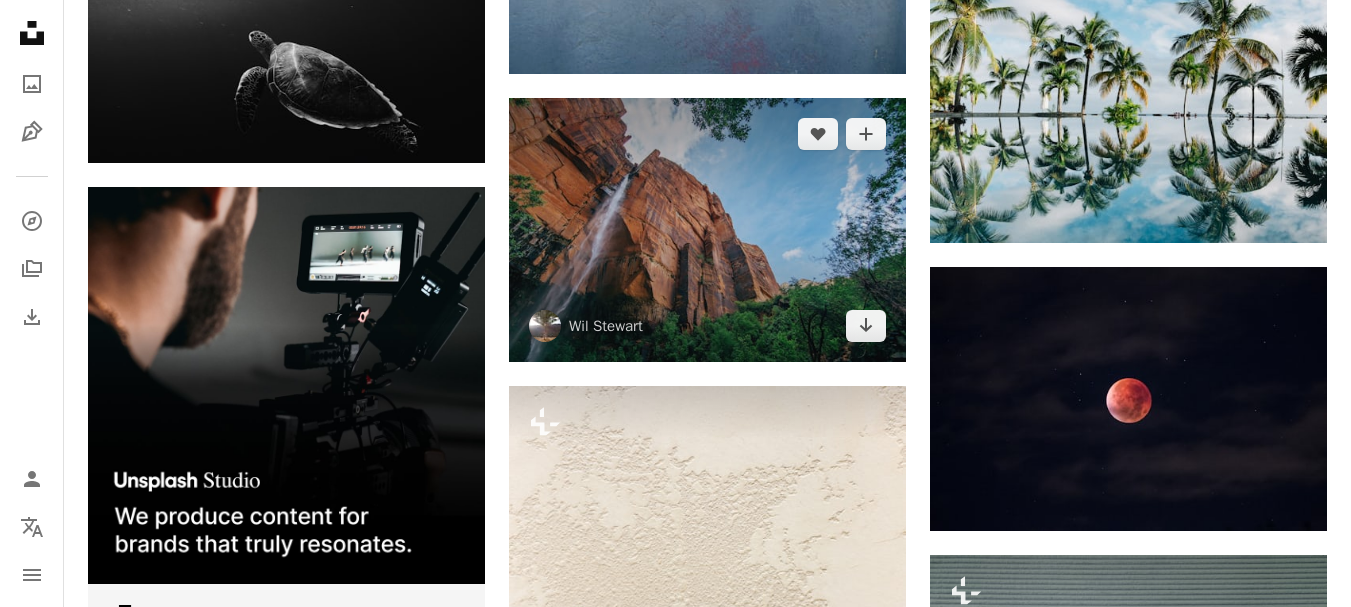 click at bounding box center [707, 230] 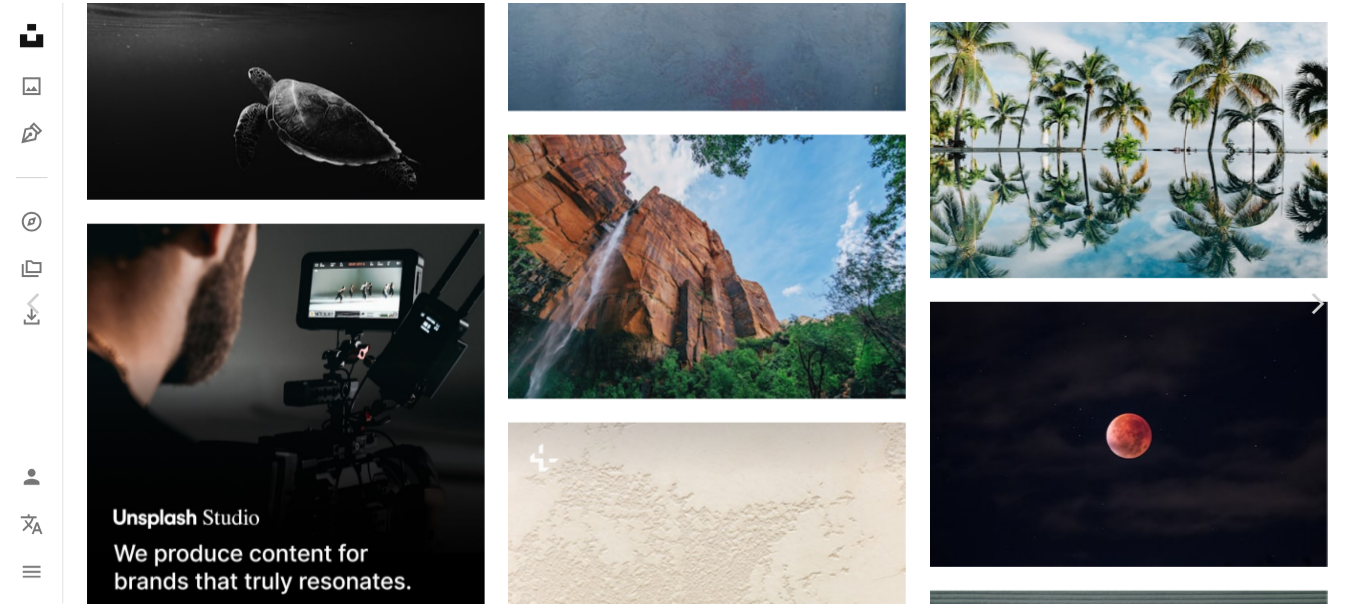 scroll, scrollTop: 0, scrollLeft: 0, axis: both 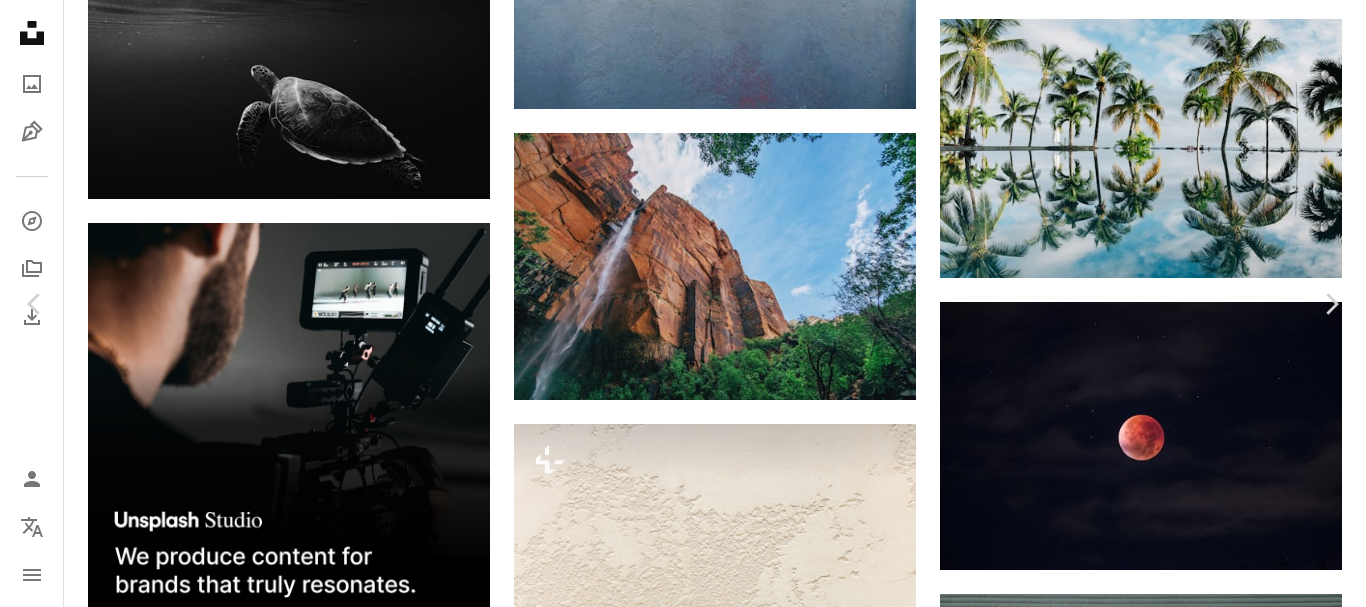 click on "[FIRST] [LAST]" at bounding box center (683, 1792) 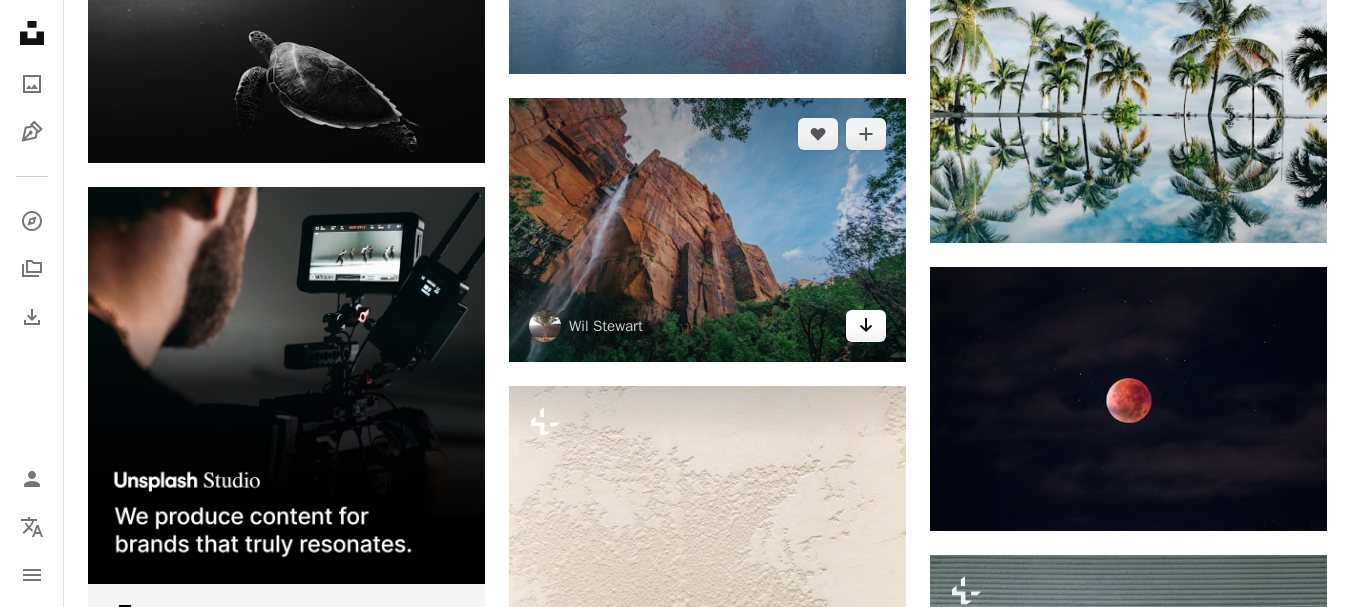 click on "Arrow pointing down" 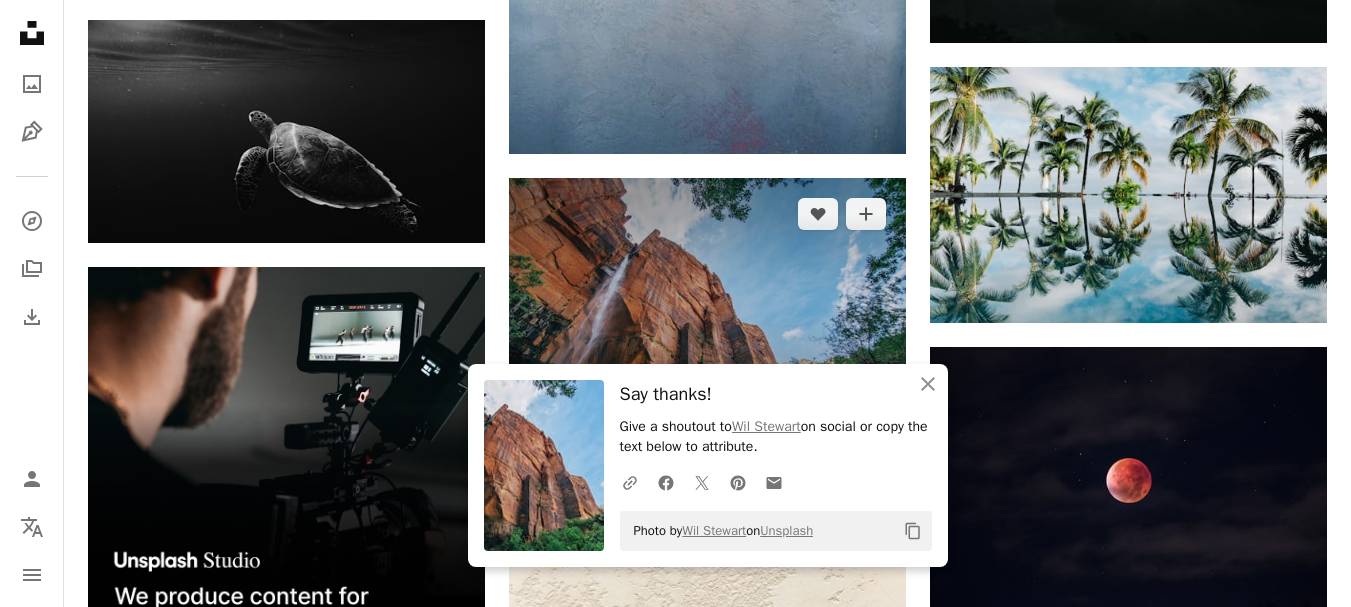scroll, scrollTop: 3162, scrollLeft: 0, axis: vertical 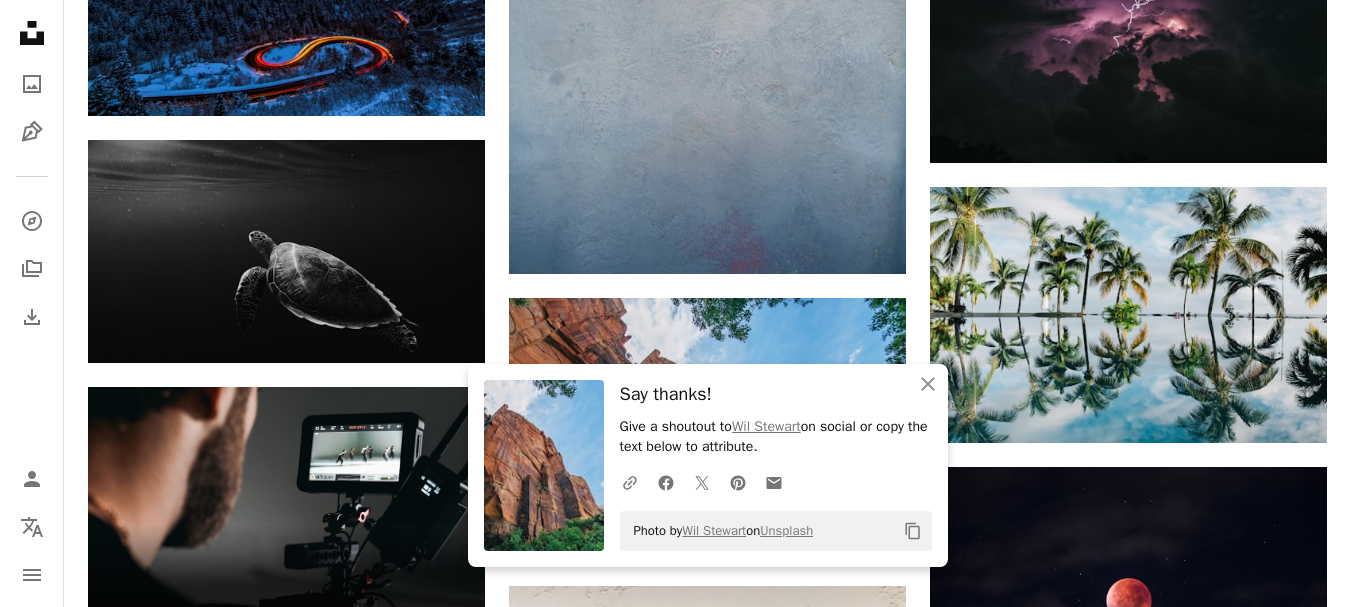 click on "[FIRST] [LAST]" at bounding box center (707, 2186) 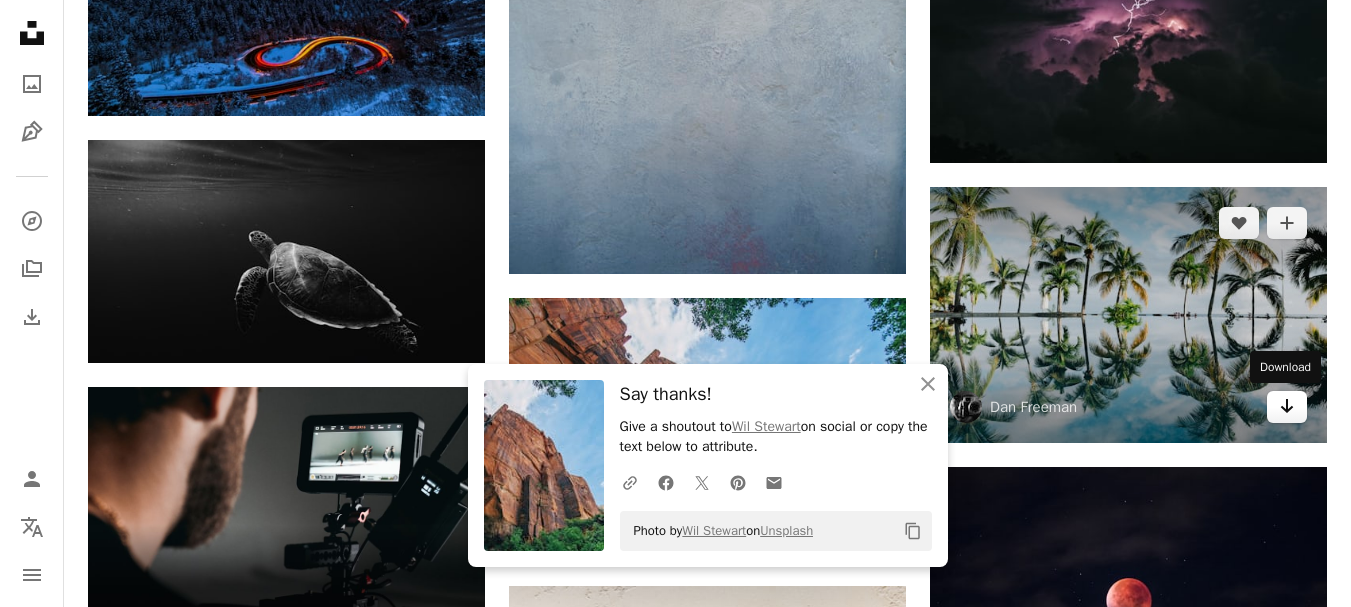 click on "Arrow pointing down" 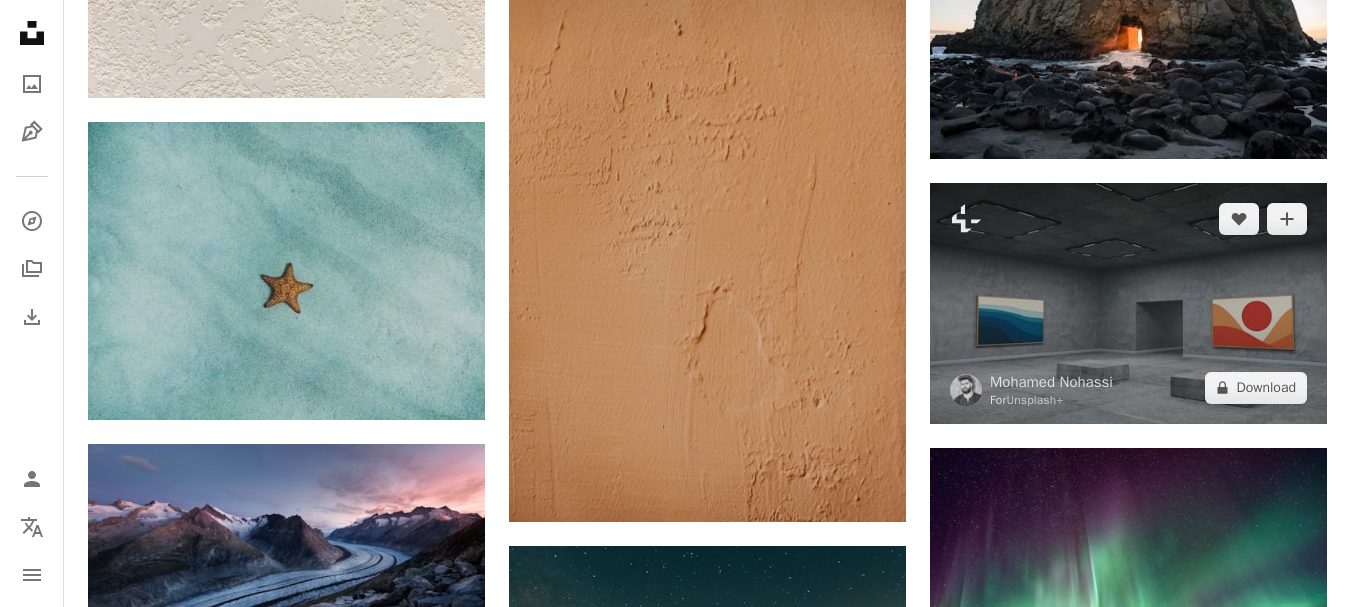 scroll, scrollTop: 5462, scrollLeft: 0, axis: vertical 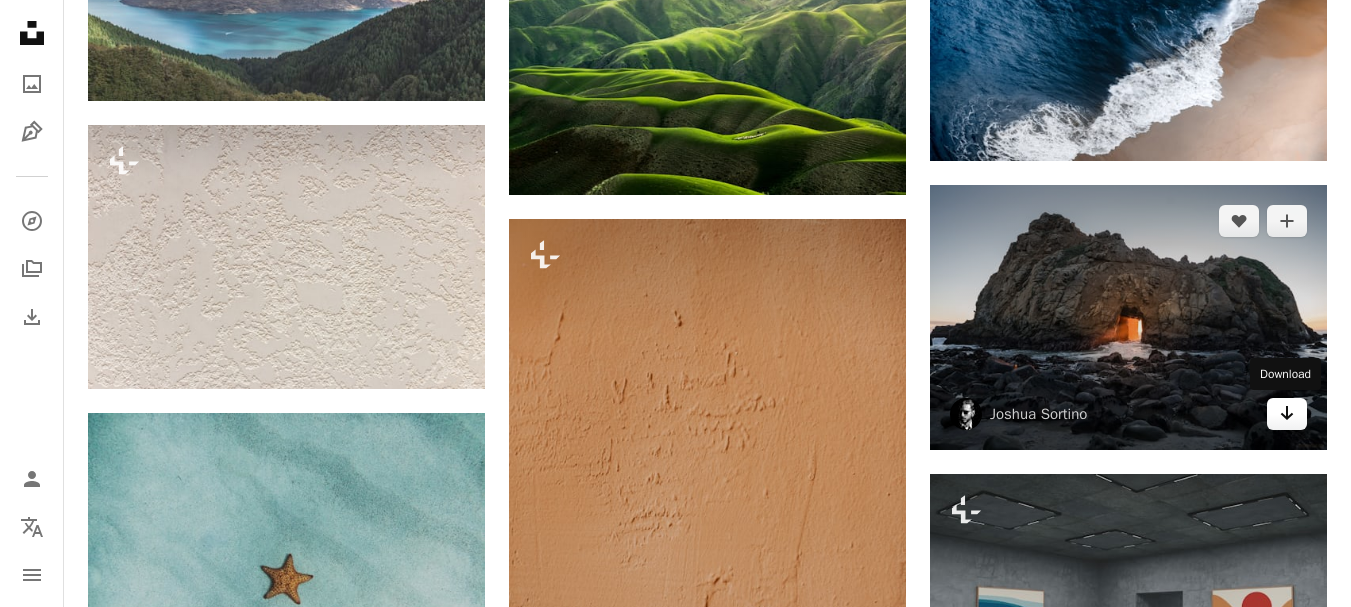 click on "Arrow pointing down" 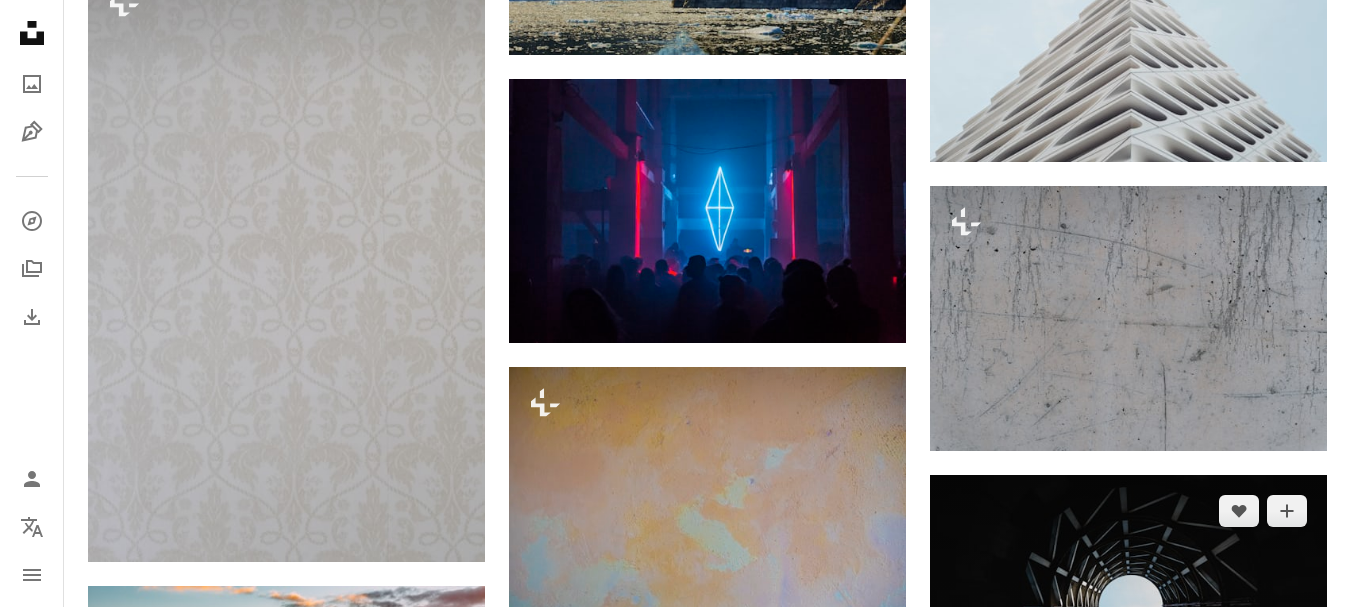scroll, scrollTop: 7762, scrollLeft: 0, axis: vertical 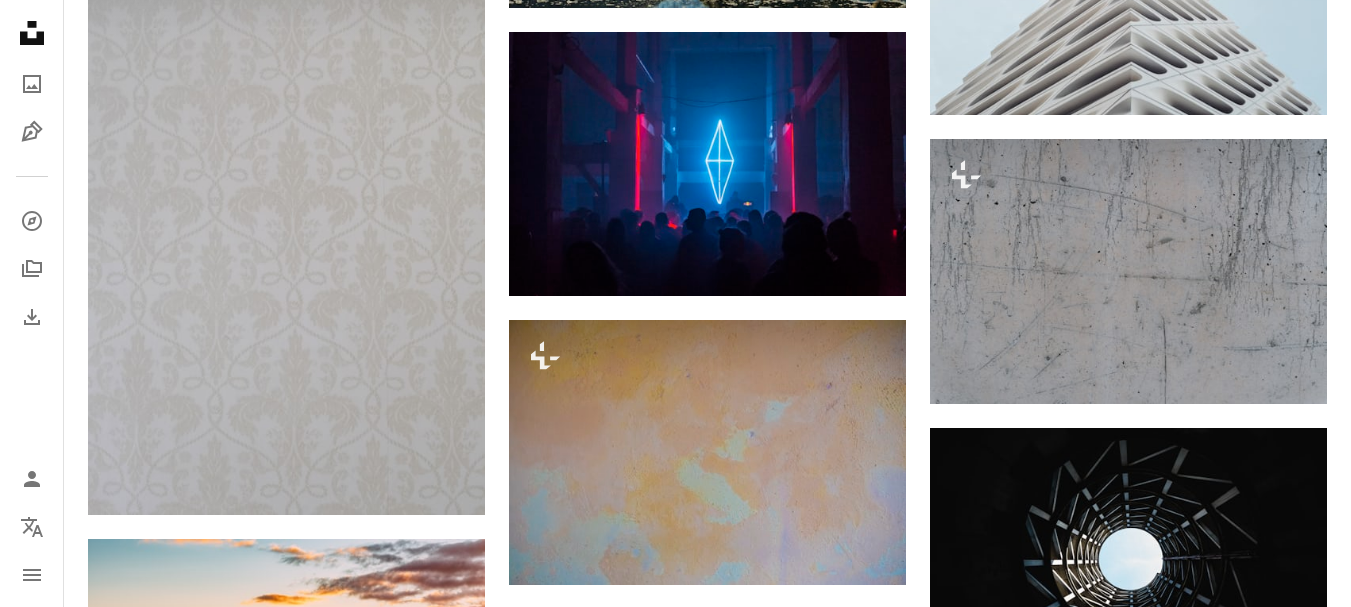 click on "[FIRST] [LAST]" at bounding box center [707, -1271] 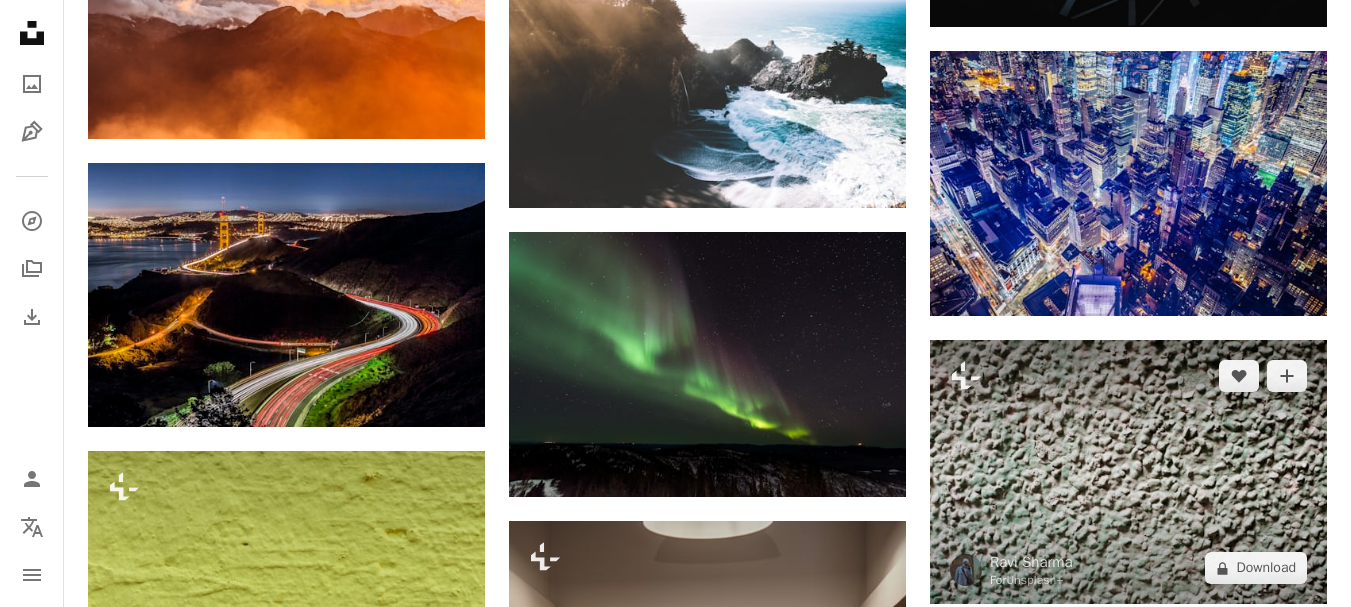scroll, scrollTop: 8462, scrollLeft: 0, axis: vertical 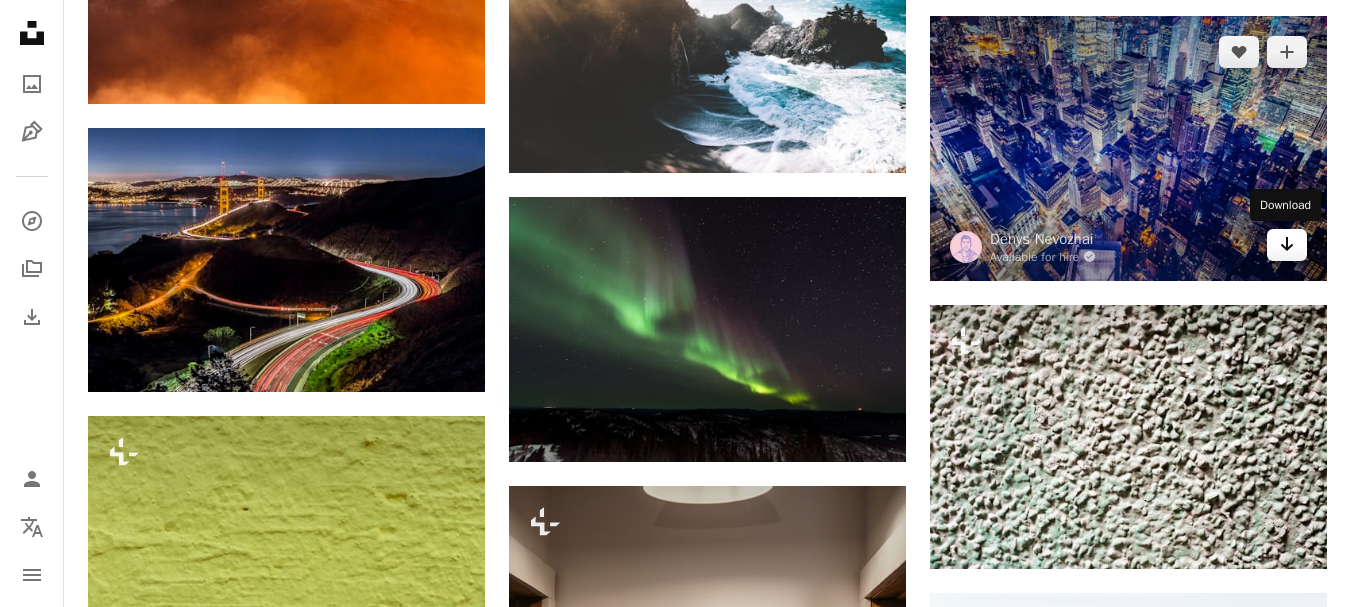 click on "Arrow pointing down" 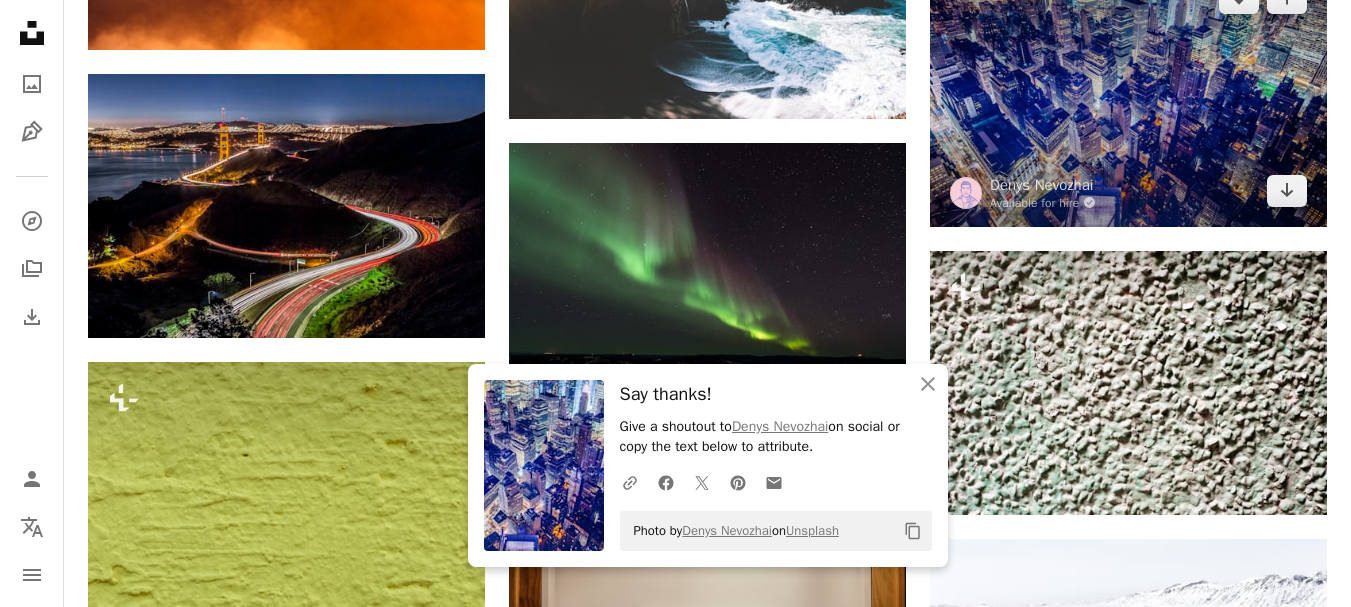 scroll, scrollTop: 8562, scrollLeft: 0, axis: vertical 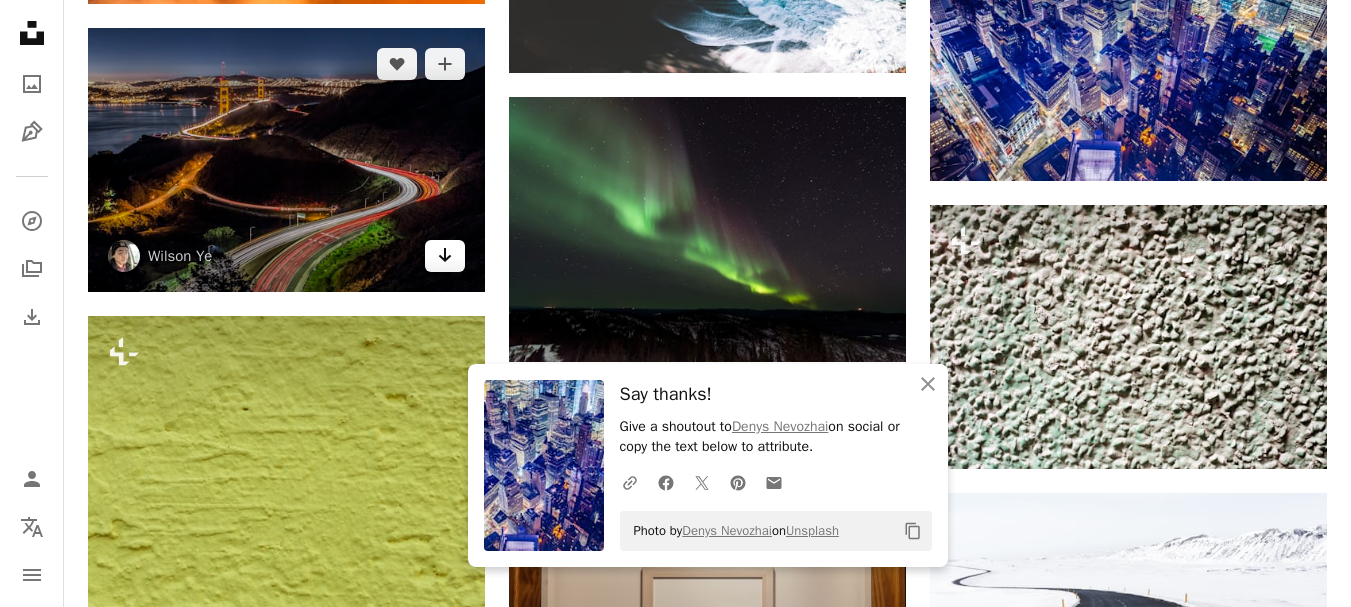 click 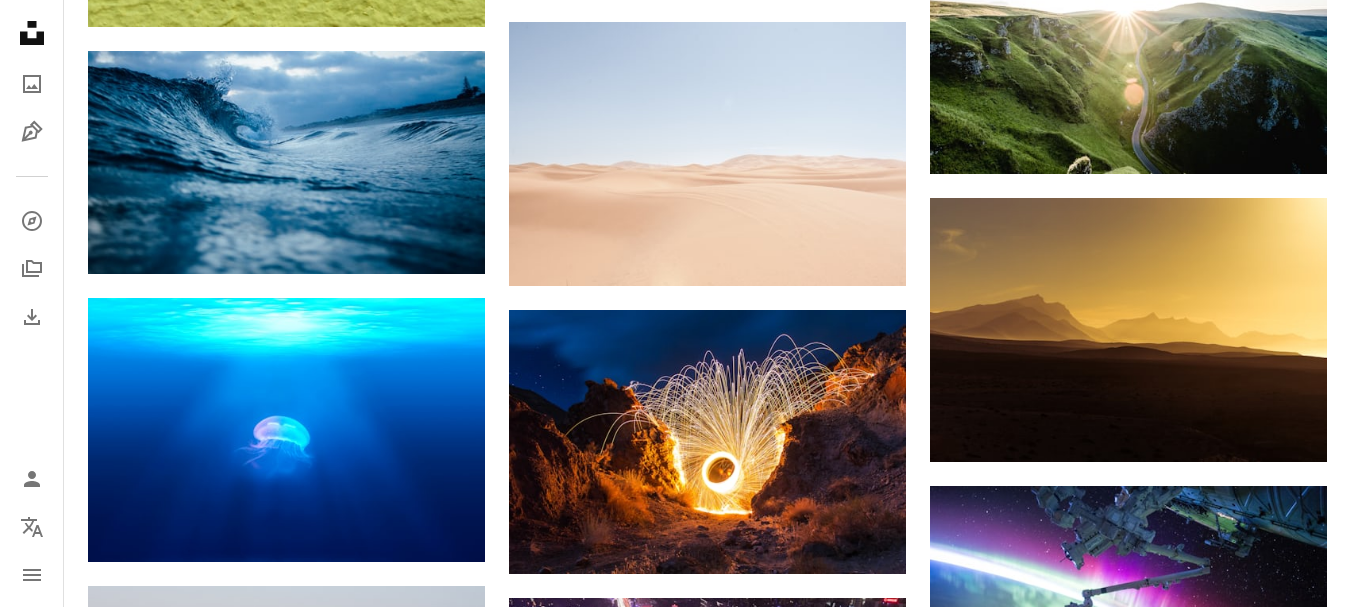 scroll, scrollTop: 9362, scrollLeft: 0, axis: vertical 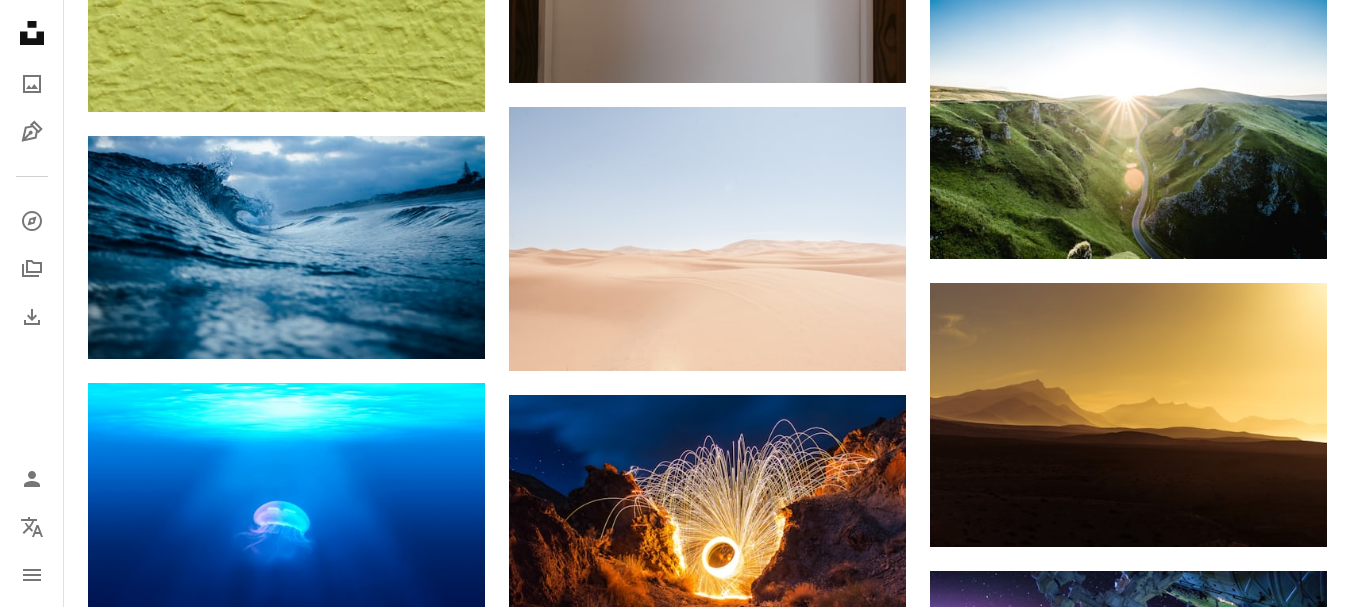 click on "[FIRST] [LAST]" at bounding box center (707, -2871) 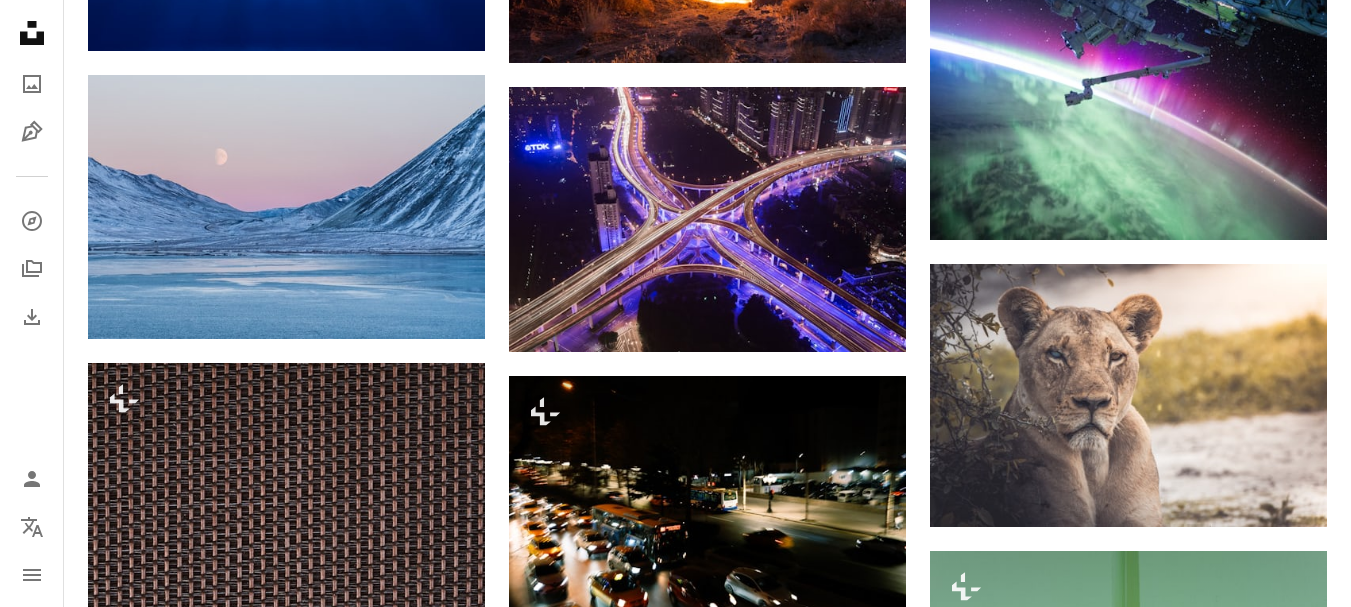 scroll, scrollTop: 9962, scrollLeft: 0, axis: vertical 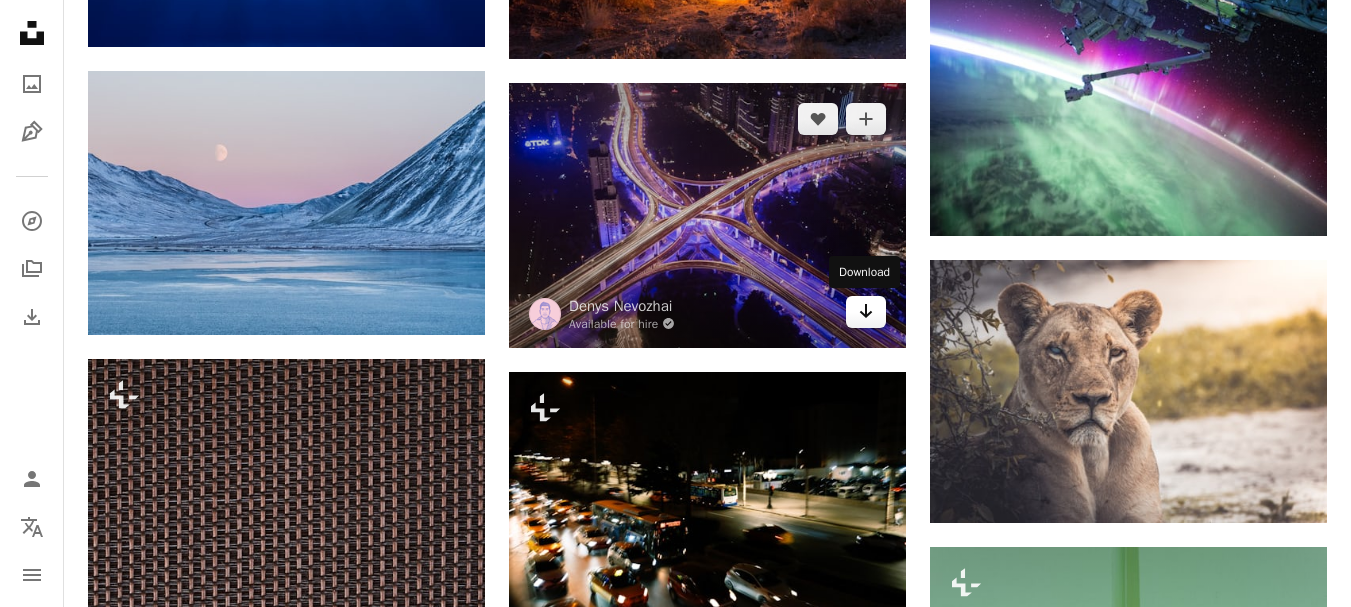 click on "Arrow pointing down" 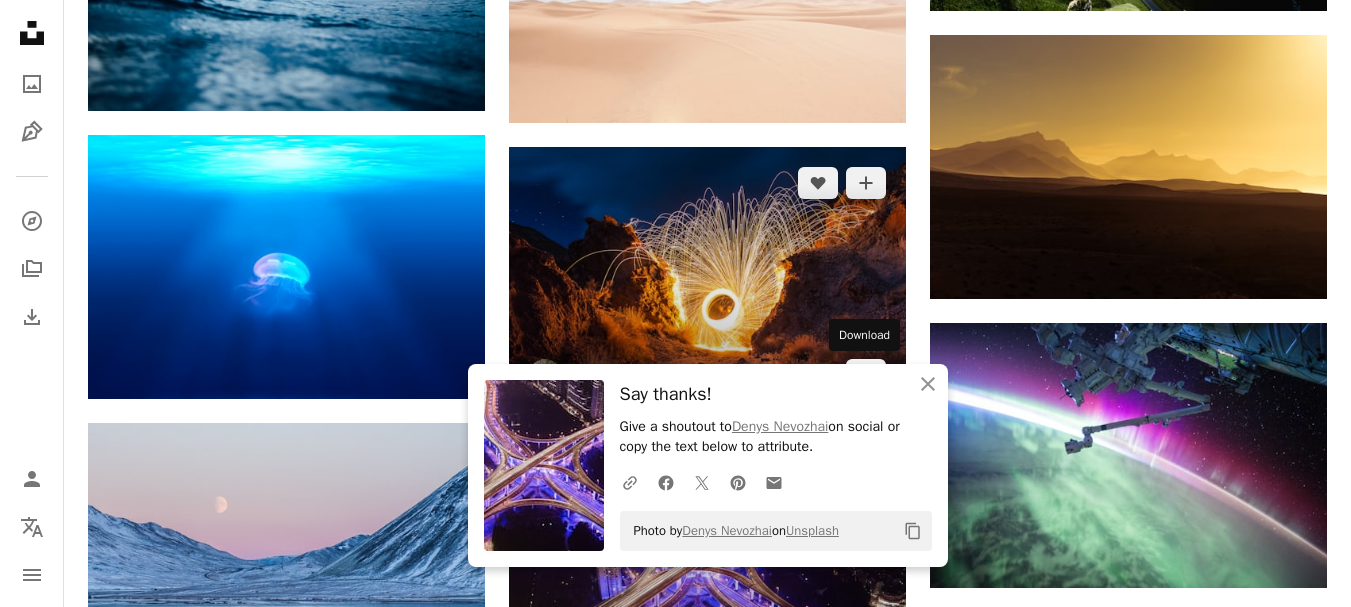 scroll, scrollTop: 9462, scrollLeft: 0, axis: vertical 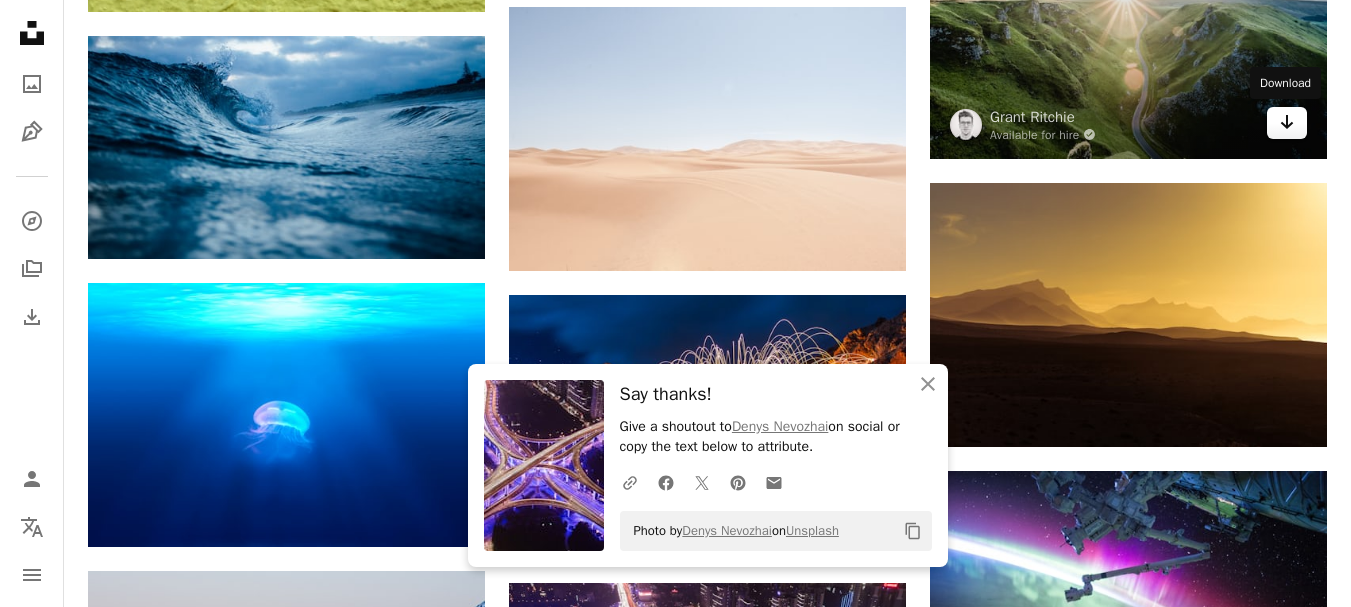 click on "Arrow pointing down" 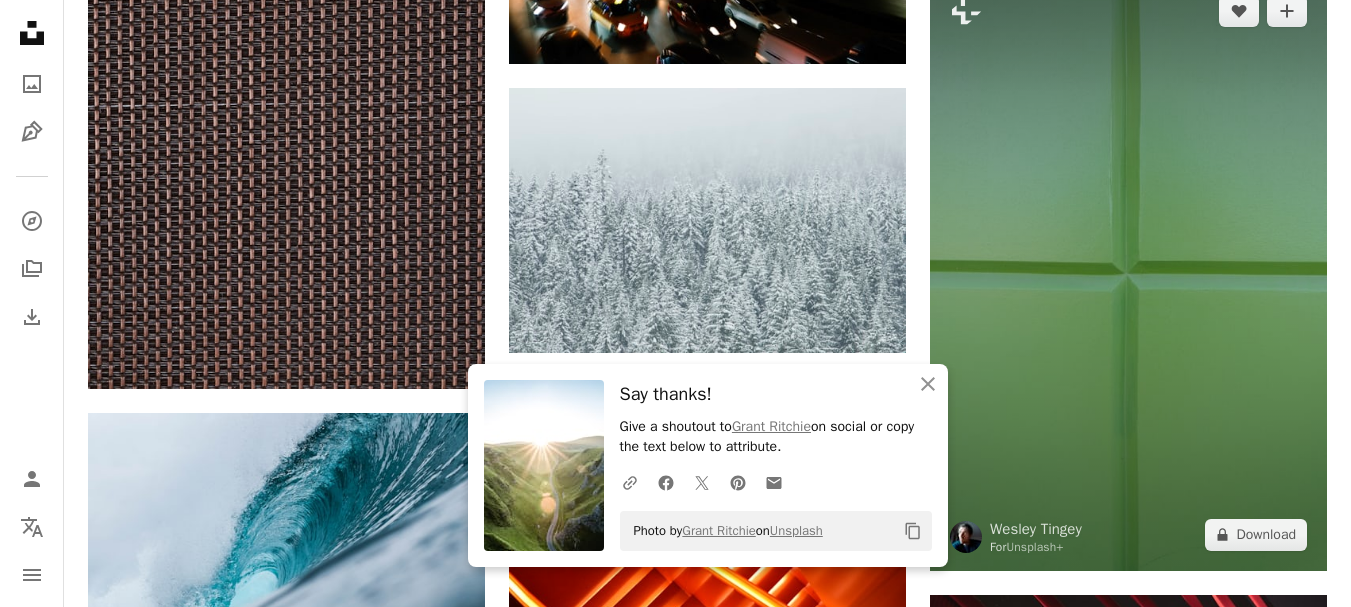 scroll, scrollTop: 10662, scrollLeft: 0, axis: vertical 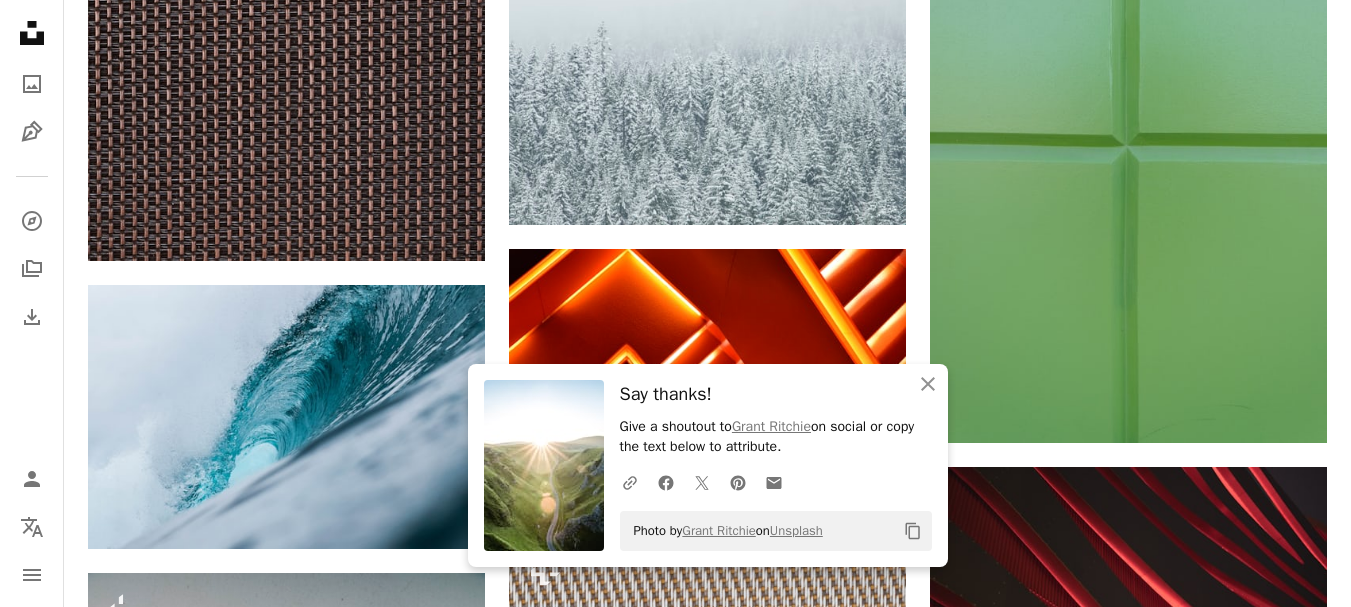 click on "[FIRST] [LAST]" at bounding box center [707, -3195] 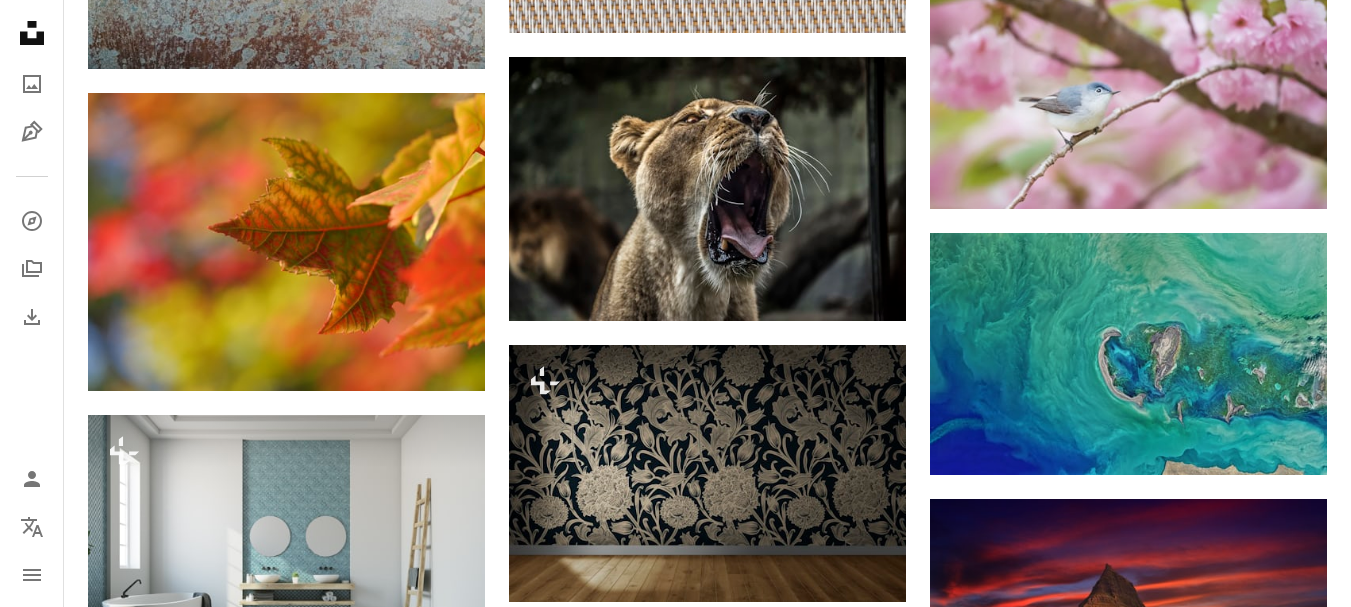 scroll, scrollTop: 11762, scrollLeft: 0, axis: vertical 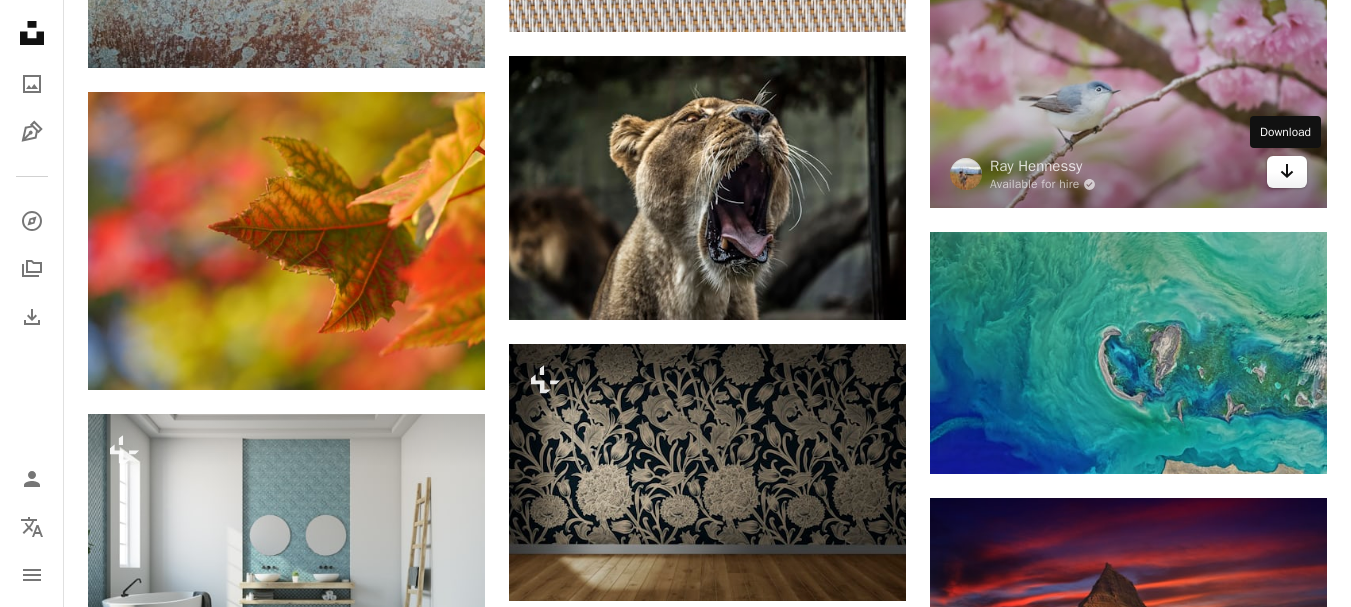 click on "Arrow pointing down" 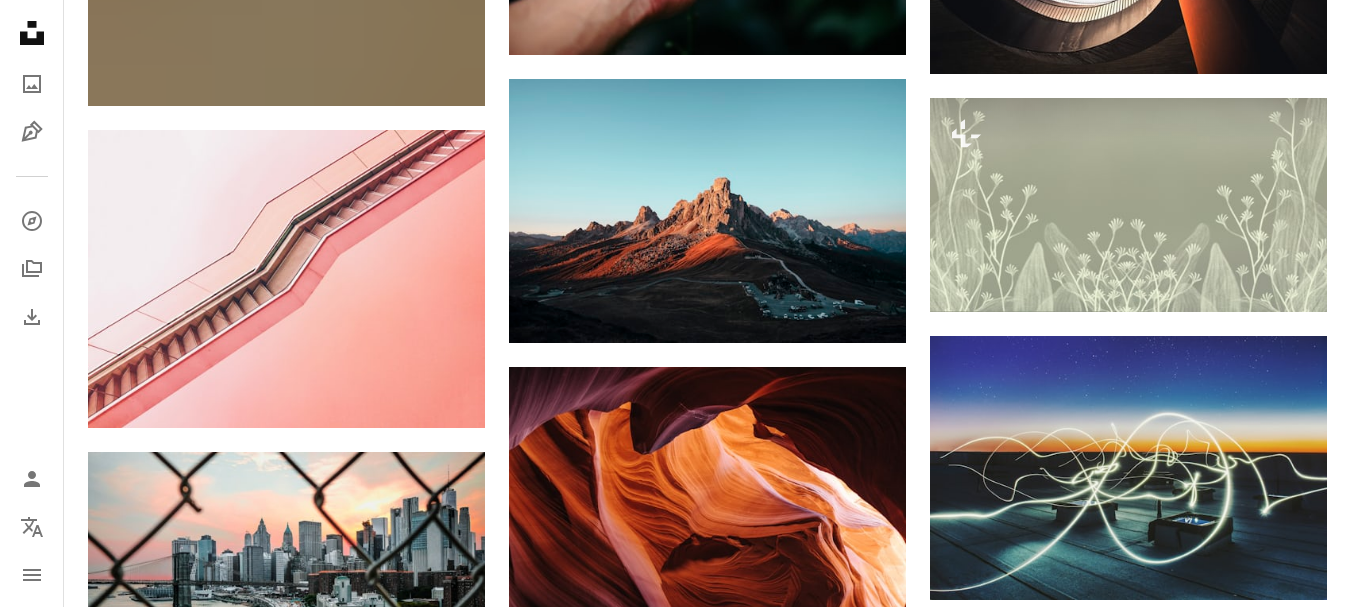 scroll, scrollTop: 14662, scrollLeft: 0, axis: vertical 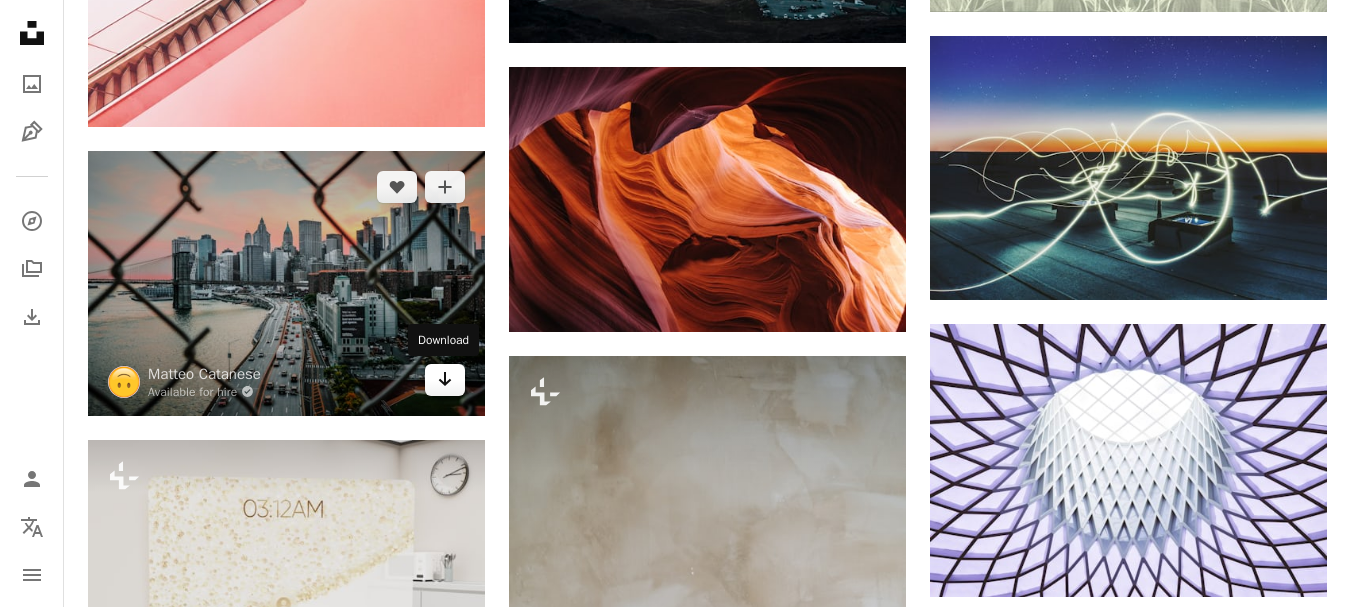 click on "Arrow pointing down" 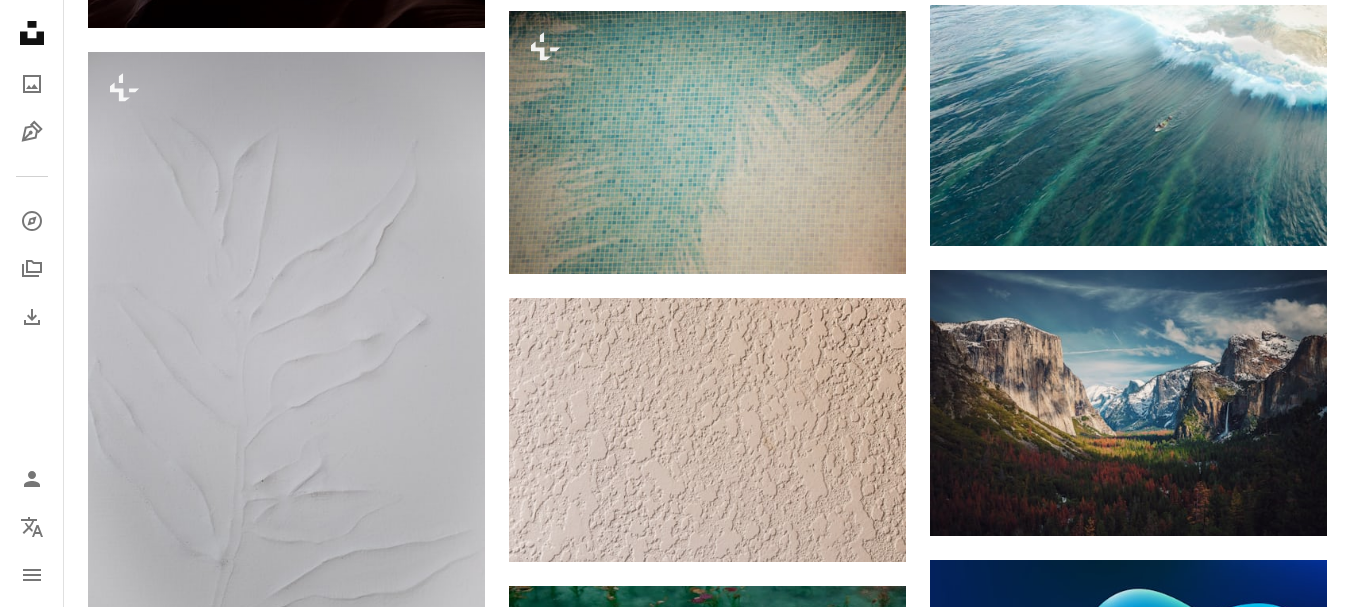 scroll, scrollTop: 16062, scrollLeft: 0, axis: vertical 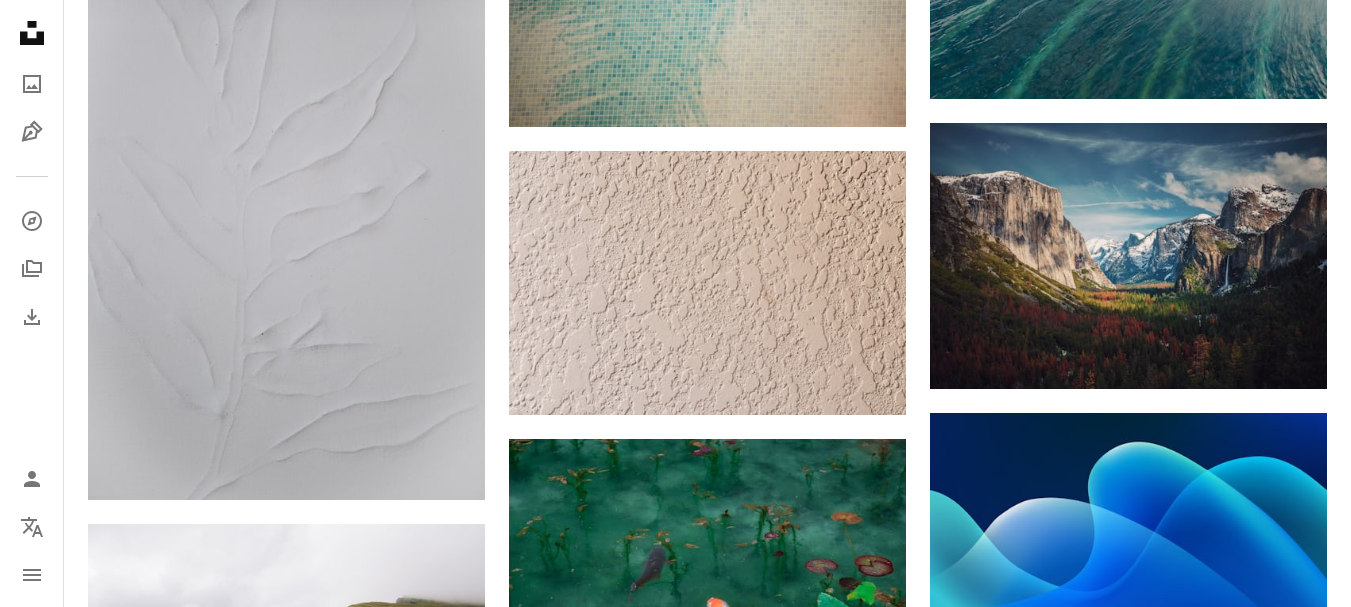 click on "[FIRST] [LAST]" at bounding box center [707, -6368] 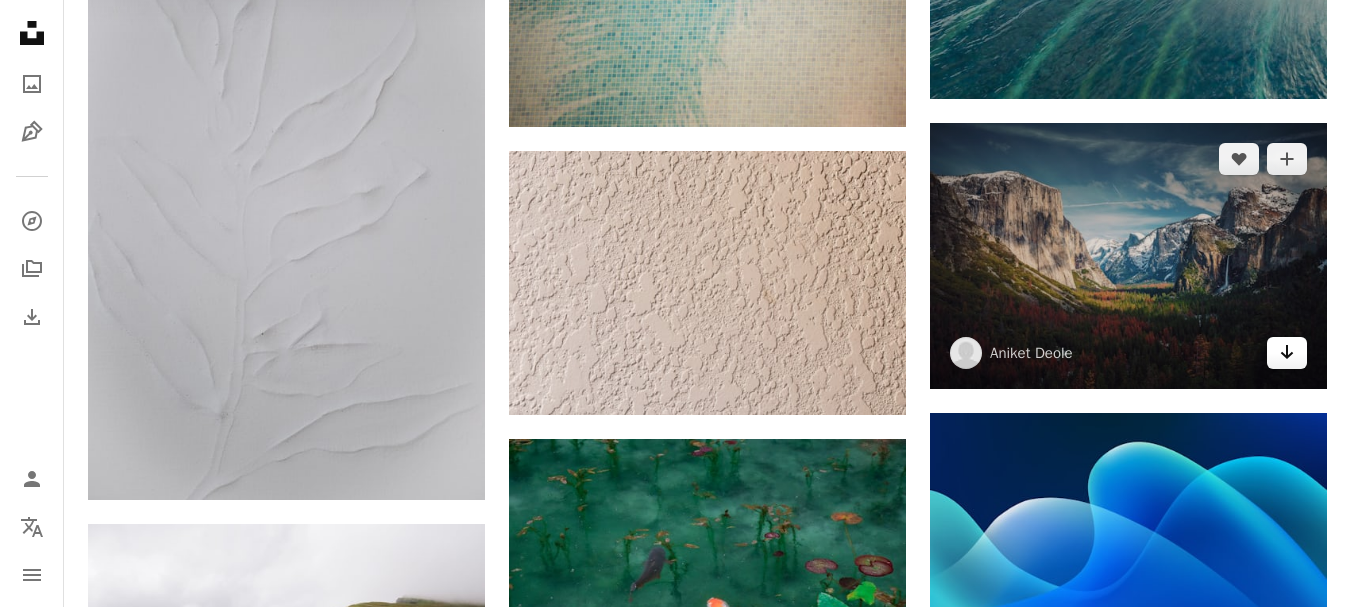 click 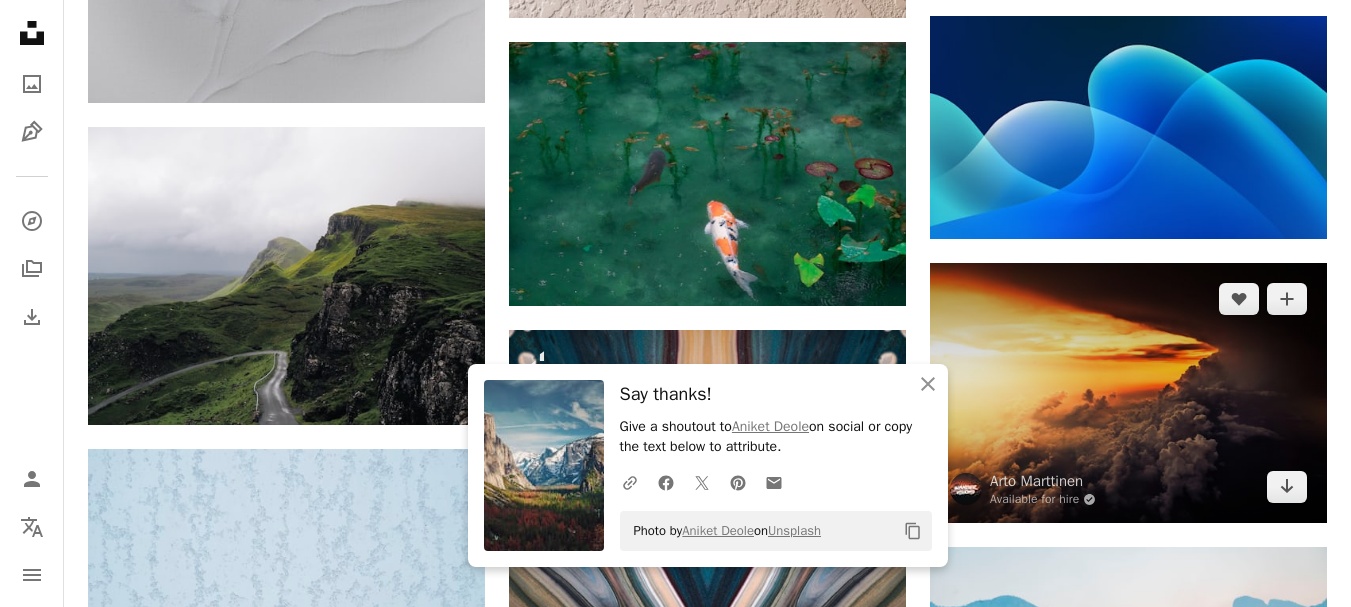 scroll, scrollTop: 16562, scrollLeft: 0, axis: vertical 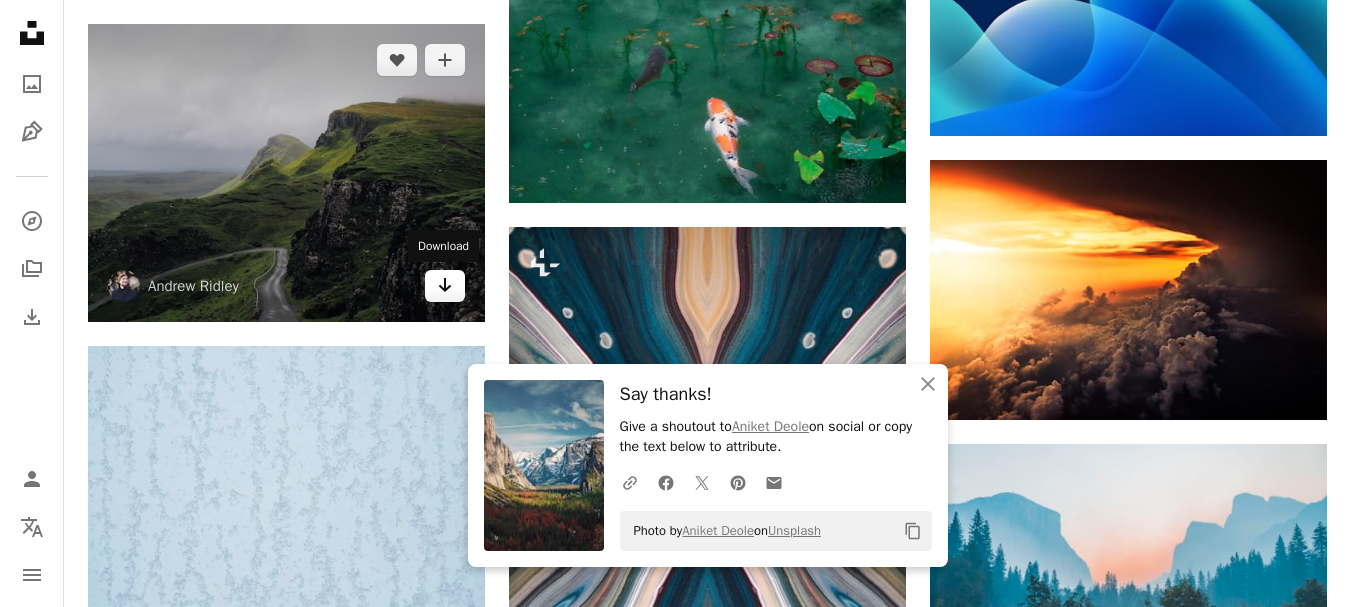 click on "Arrow pointing down" 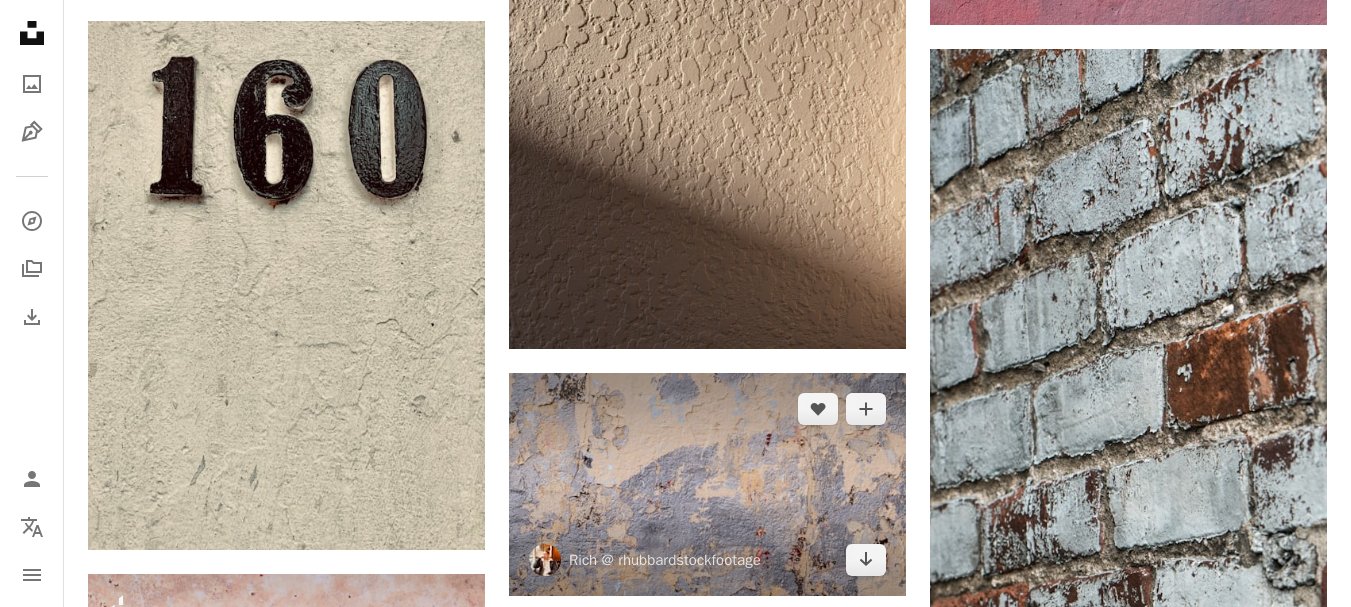 scroll, scrollTop: 94362, scrollLeft: 0, axis: vertical 